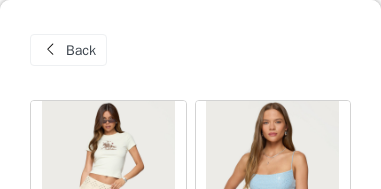 scroll, scrollTop: 1083, scrollLeft: 0, axis: vertical 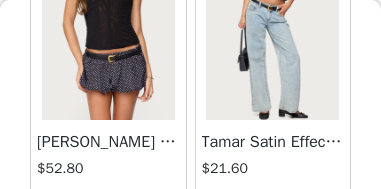 click at bounding box center (108, 20) 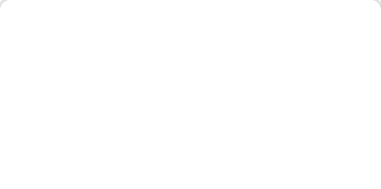 scroll, scrollTop: 0, scrollLeft: 0, axis: both 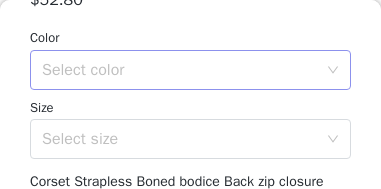 click on "Select color" at bounding box center (179, 70) 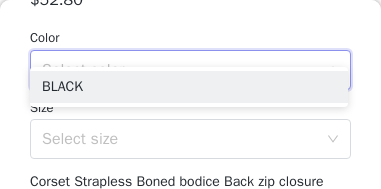 click on "Select color" at bounding box center [179, 70] 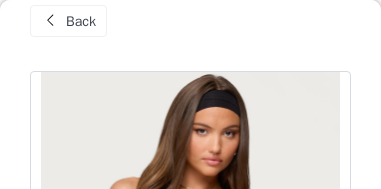 scroll, scrollTop: 0, scrollLeft: 0, axis: both 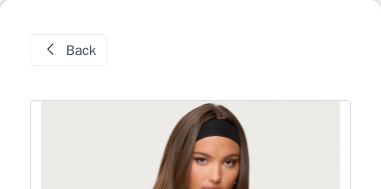 drag, startPoint x: 54, startPoint y: 41, endPoint x: 72, endPoint y: 42, distance: 18.027756 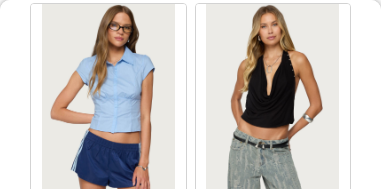 scroll, scrollTop: 8860, scrollLeft: 0, axis: vertical 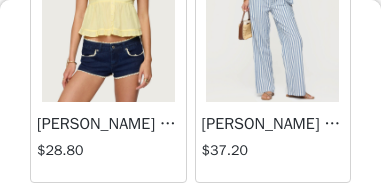 click on "Macey Striped Pants" at bounding box center (273, 124) 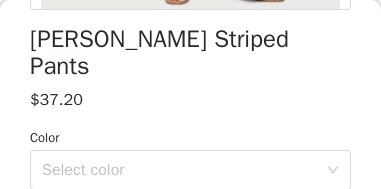 scroll, scrollTop: 560, scrollLeft: 0, axis: vertical 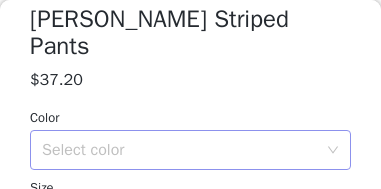 click on "Select color" at bounding box center [179, 150] 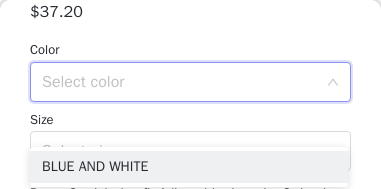 scroll, scrollTop: 640, scrollLeft: 0, axis: vertical 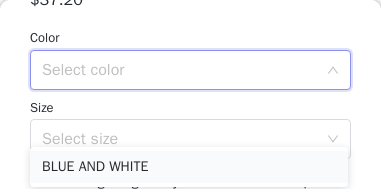 click on "BLUE AND WHITE" at bounding box center (189, 167) 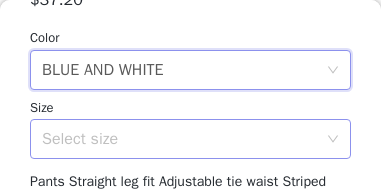 click on "Select size" at bounding box center [179, 139] 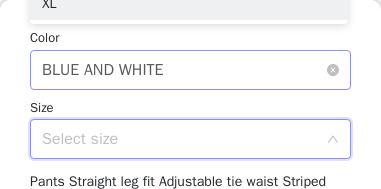 scroll, scrollTop: 1083, scrollLeft: 0, axis: vertical 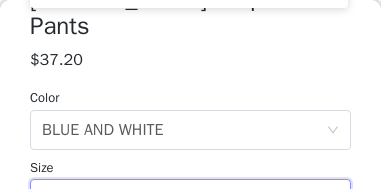 click on "Select size" at bounding box center [179, 199] 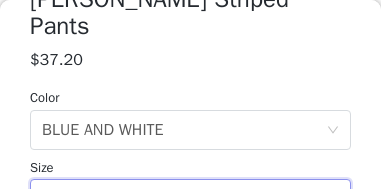 click on "Select size" at bounding box center [179, 199] 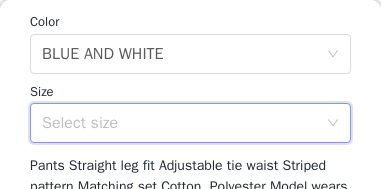 scroll, scrollTop: 700, scrollLeft: 0, axis: vertical 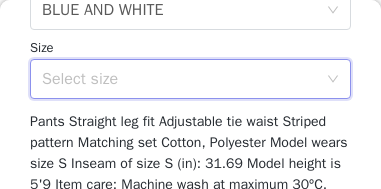 click on "Select size" at bounding box center (190, 79) 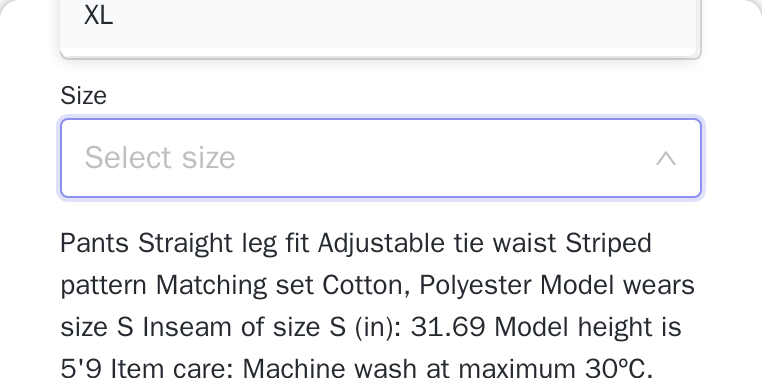 scroll, scrollTop: 791, scrollLeft: 0, axis: vertical 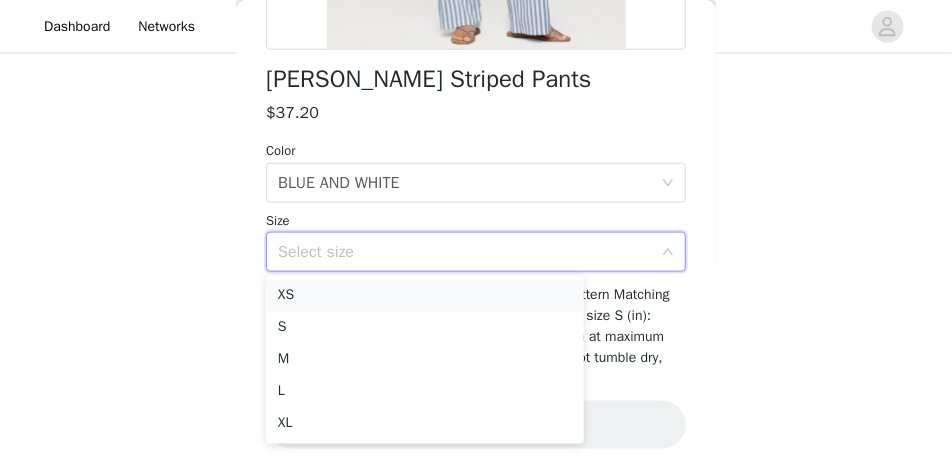 drag, startPoint x: 303, startPoint y: 2, endPoint x: 309, endPoint y: 303, distance: 301.05978 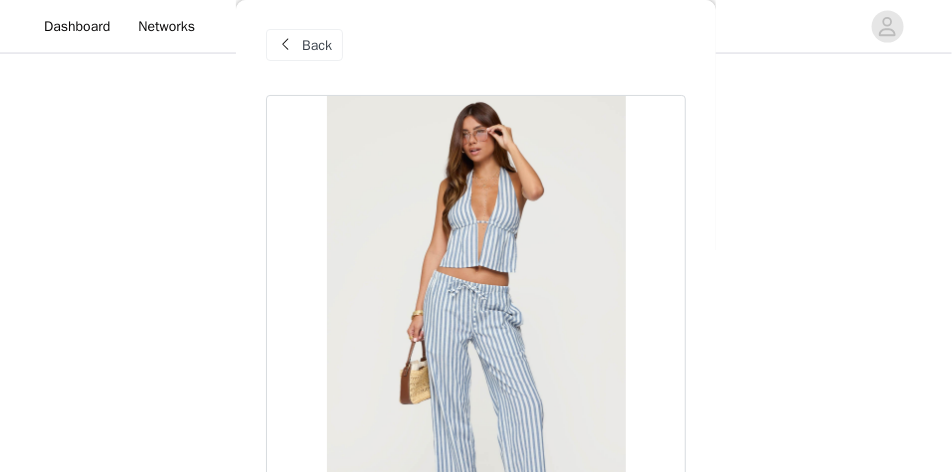 scroll, scrollTop: 0, scrollLeft: 0, axis: both 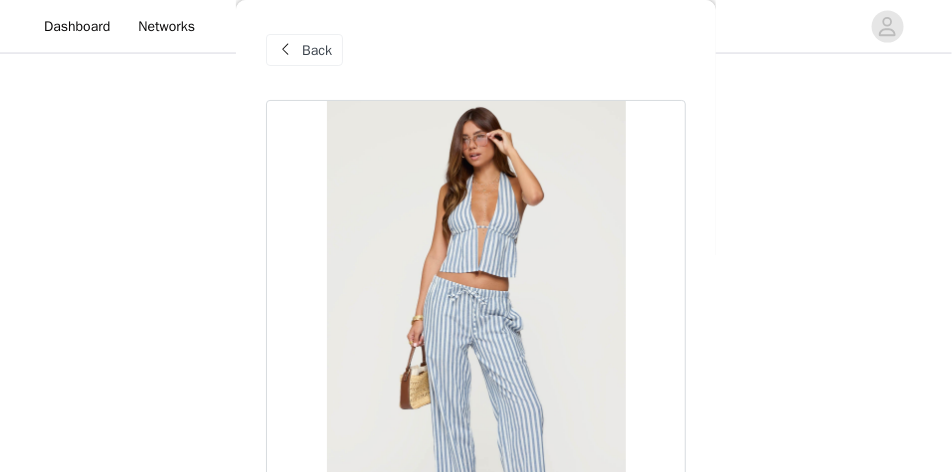 click on "Back" at bounding box center [304, 50] 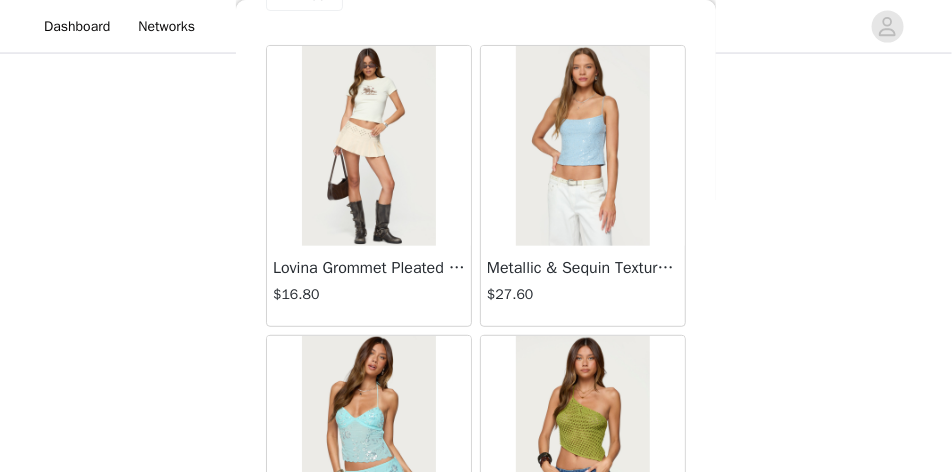 scroll, scrollTop: 100, scrollLeft: 0, axis: vertical 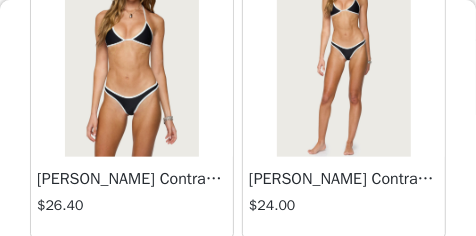 click at bounding box center (131, 57) 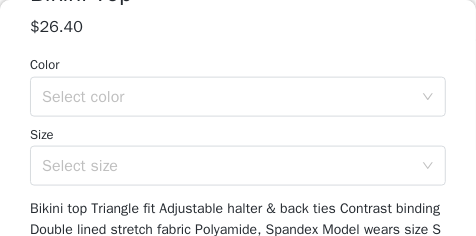 scroll, scrollTop: 611, scrollLeft: 0, axis: vertical 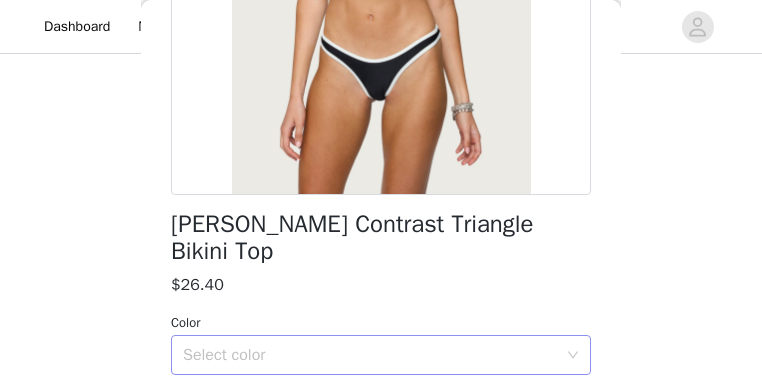 click on "Select color" at bounding box center [370, 355] 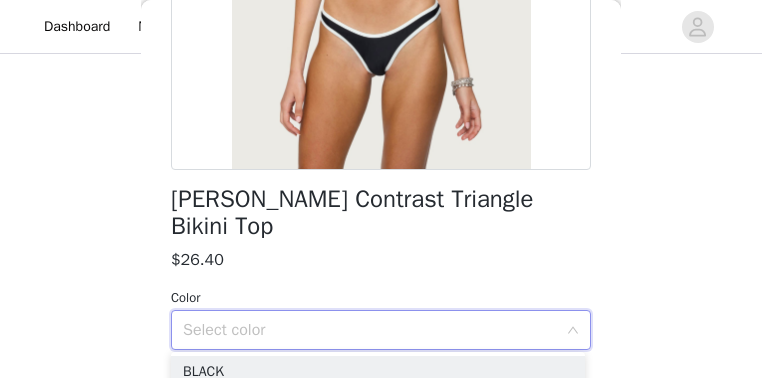 scroll, scrollTop: 515, scrollLeft: 0, axis: vertical 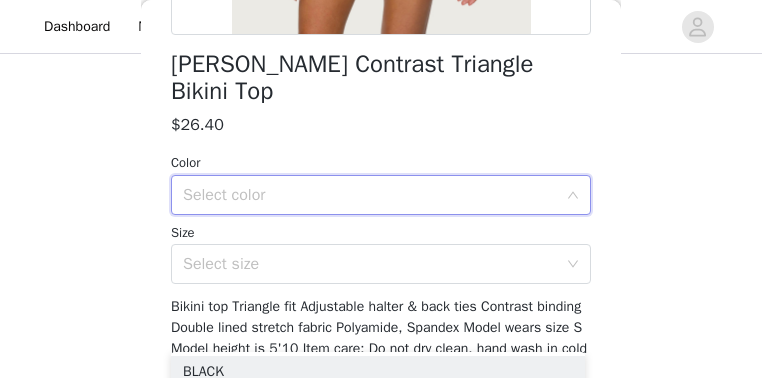 click on "Select color" at bounding box center [370, 195] 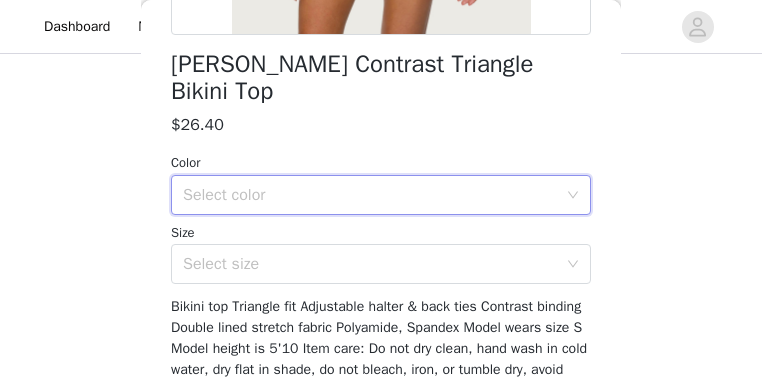 click on "Select color" at bounding box center (370, 195) 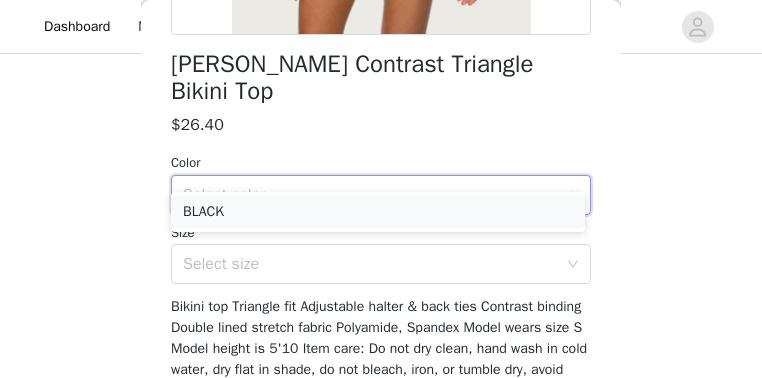 click on "BLACK" at bounding box center (378, 212) 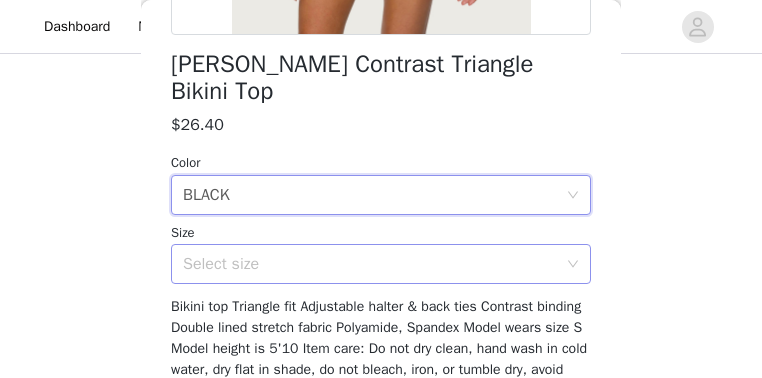 click on "Select size" at bounding box center (370, 264) 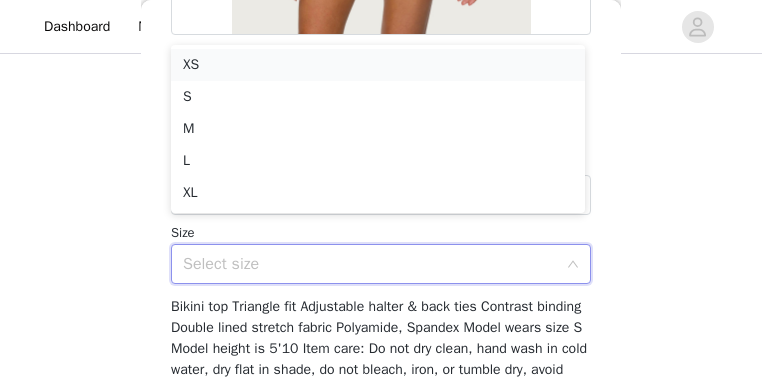 click on "XS" at bounding box center (378, 65) 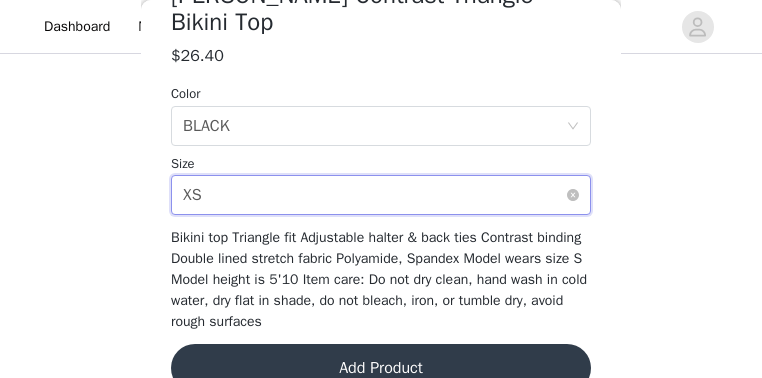 scroll, scrollTop: 595, scrollLeft: 0, axis: vertical 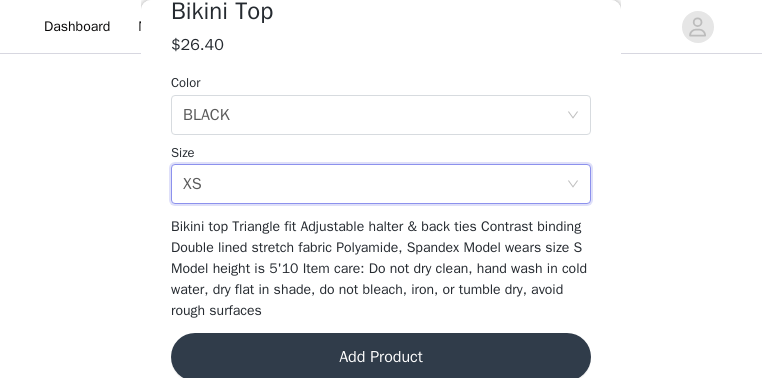 click on "Add Product" at bounding box center [381, 357] 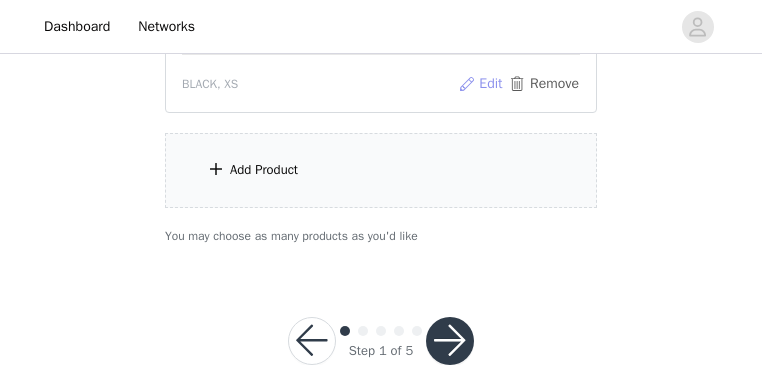 scroll, scrollTop: 1040, scrollLeft: 0, axis: vertical 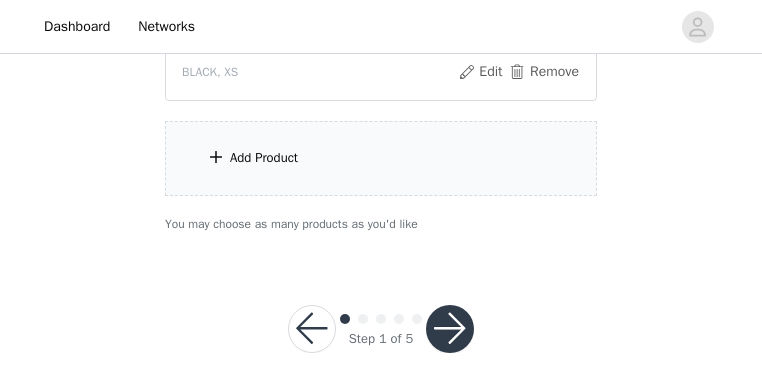 click on "Add Product" at bounding box center [381, 158] 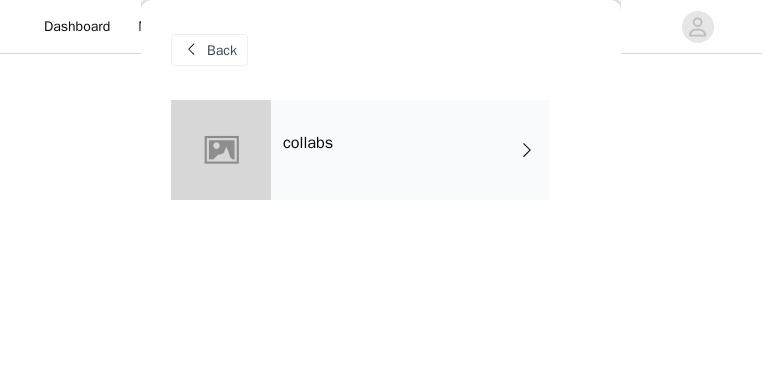 click on "collabs" at bounding box center [410, 150] 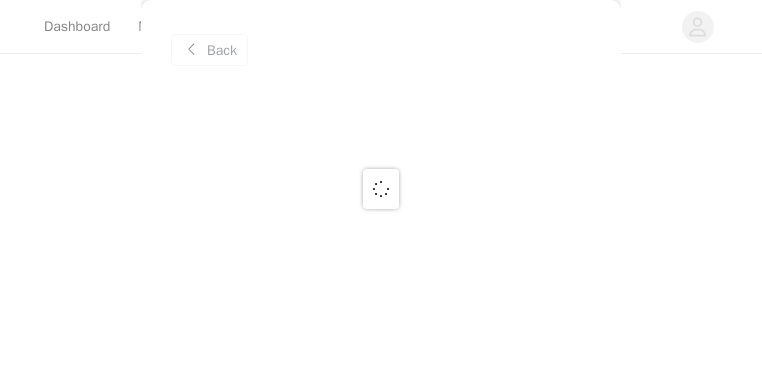 scroll, scrollTop: 1060, scrollLeft: 0, axis: vertical 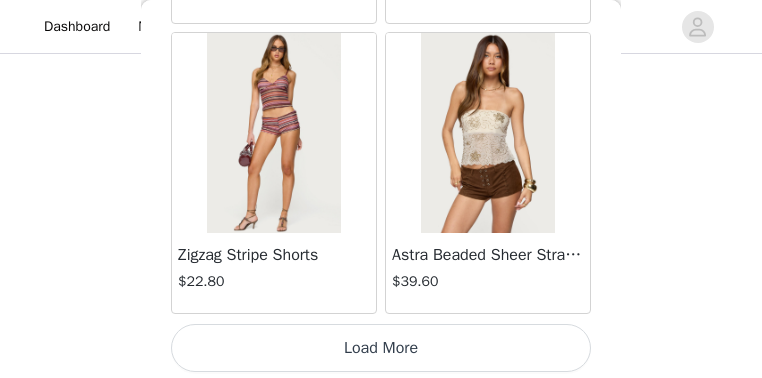 click on "Load More" at bounding box center (381, 348) 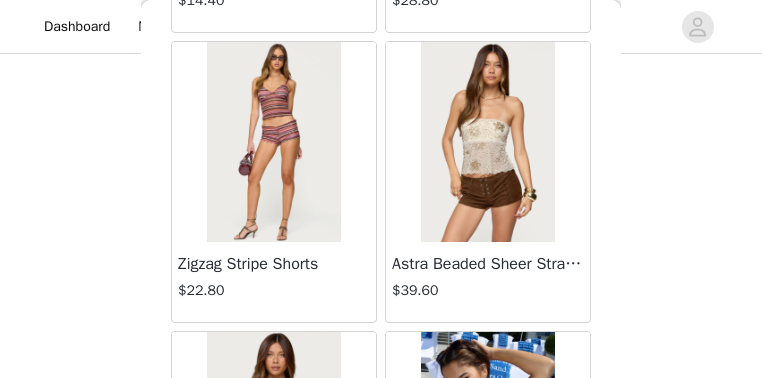 scroll, scrollTop: 2678, scrollLeft: 0, axis: vertical 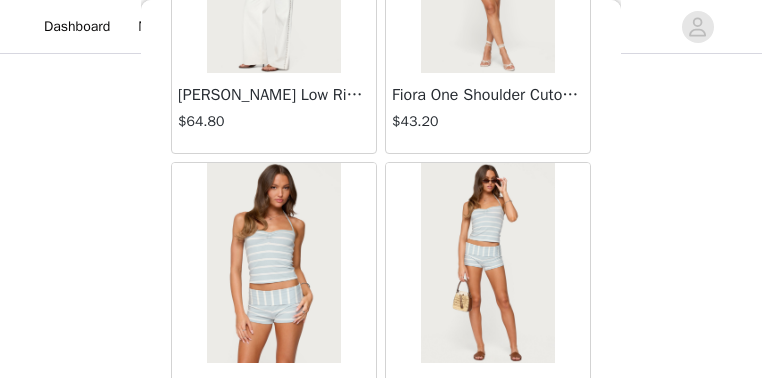 click on "STEP 1 OF 5
Products
Choose as many products as you'd like, up to $300.00.       5 Selected   Remaining Funds: $127.20         Naama Sequin Mini Skort     $43.20       MIX, XS       Edit   Remove     Mesa Metal Ring Bandeau Bikini Top     $32.40       LIGHT BLUE, XS       Edit   Remove     Gwynne Chiffon Ruffled Mini Dress     $44.40       OLIVE, XS       Edit   Remove     Mesa Metal Ring Bikini Bottom     $26.40       LIGHT BLUE, XS       Edit   Remove     Dina Contrast Triangle Bikini Top     $26.40       BLACK, XS       Edit   Remove     Add Product     You may choose as many products as you'd like     Back       Lovina Grommet Pleated Mini Skort   $16.80       Metallic & Sequin Textured Tank Top   $27.60       Nelley Backless Beaded Sequin Chiffon Top   $36.00       Daley Asymmetric One Shoulder Crochet Top   $21.60       Monty Plaid Micro Shorts   $30.00       Arlie Floral Texured Sheer Halter Top   $27.60" at bounding box center (381, -311) 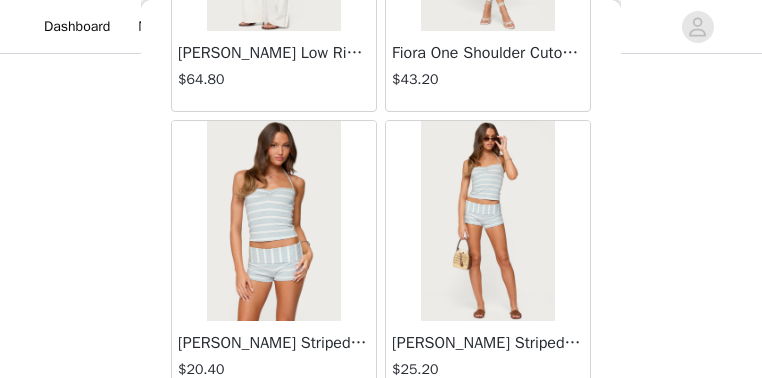 scroll, scrollTop: 5574, scrollLeft: 0, axis: vertical 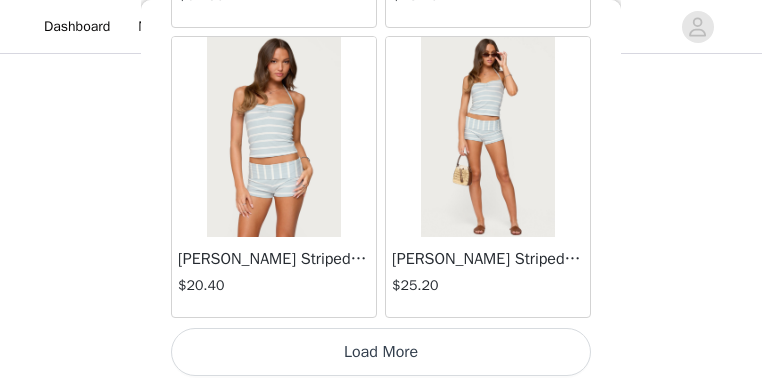 click on "Load More" at bounding box center (381, 352) 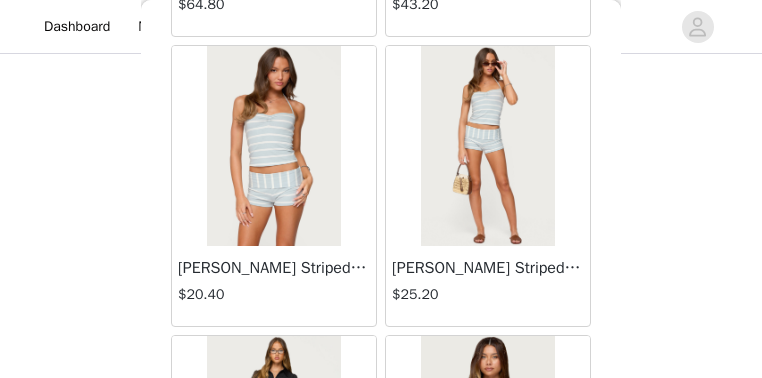 scroll, scrollTop: 5574, scrollLeft: 0, axis: vertical 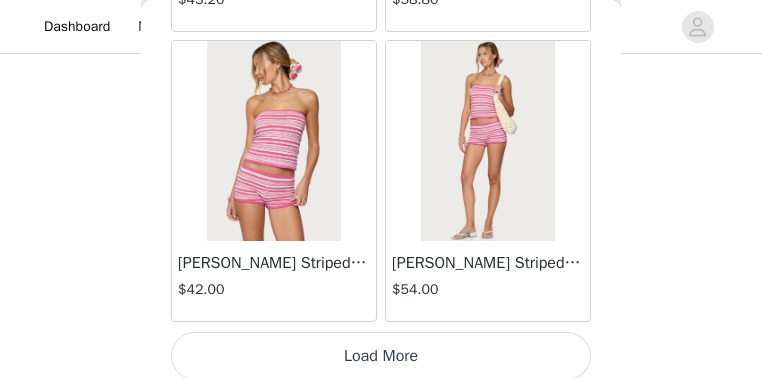 click on "Load More" at bounding box center [381, 356] 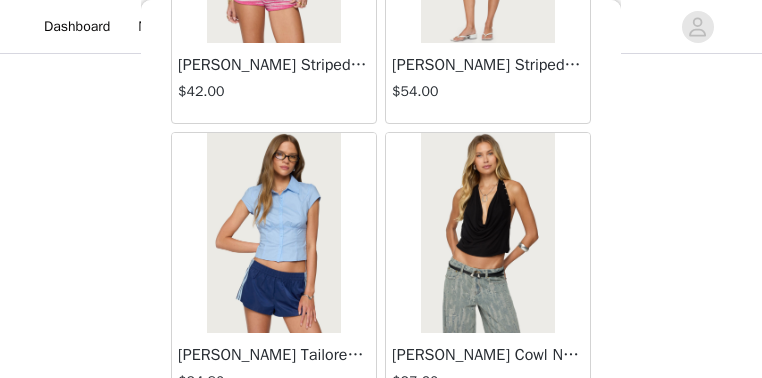 scroll, scrollTop: 8710, scrollLeft: 0, axis: vertical 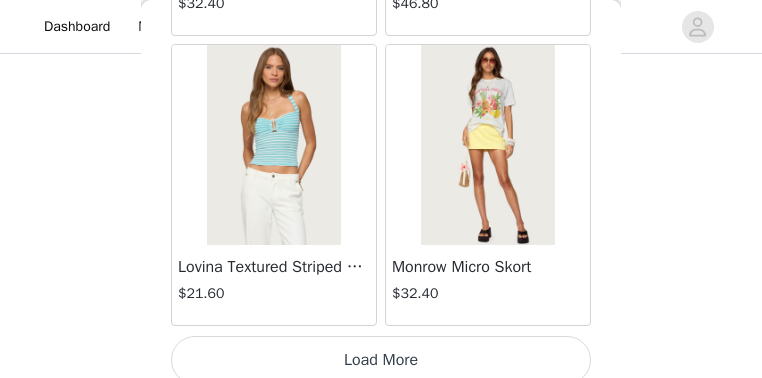 click on "Load More" at bounding box center [381, 360] 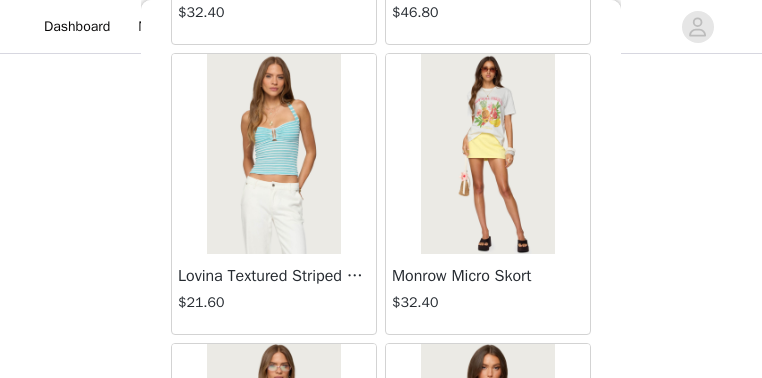 scroll, scrollTop: 11366, scrollLeft: 0, axis: vertical 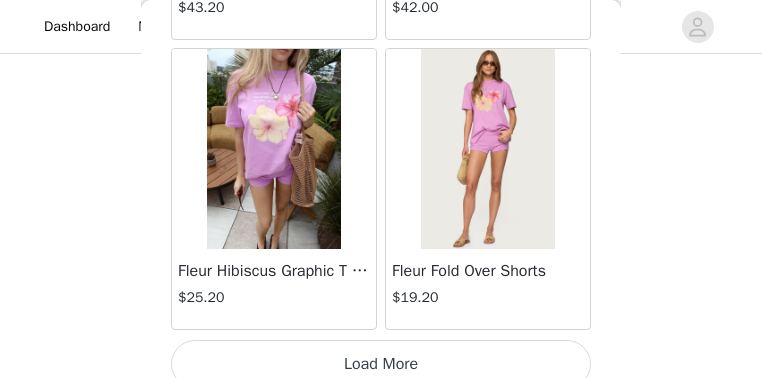 click on "Load More" at bounding box center (381, 364) 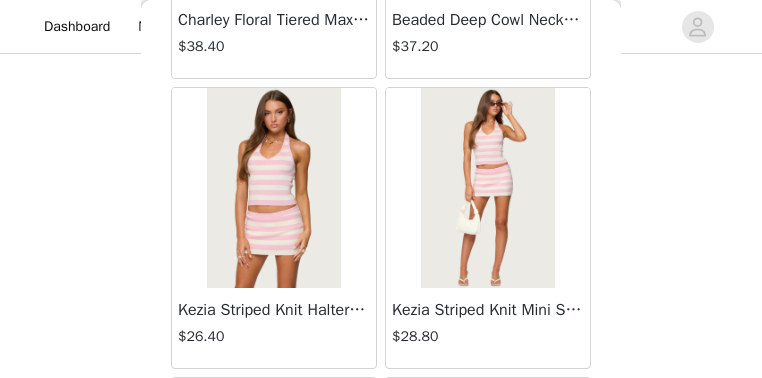 scroll, scrollTop: 17158, scrollLeft: 0, axis: vertical 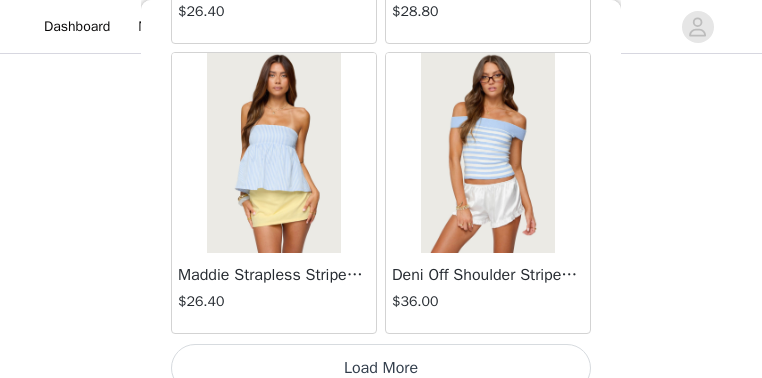 click on "Load More" at bounding box center (381, 368) 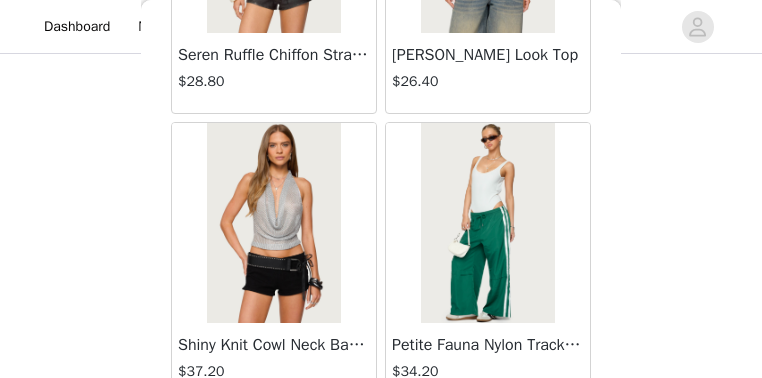 scroll, scrollTop: 20054, scrollLeft: 0, axis: vertical 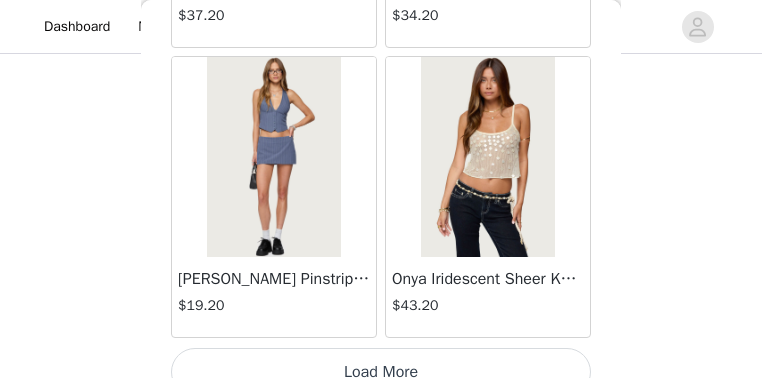 click on "Load More" at bounding box center (381, 372) 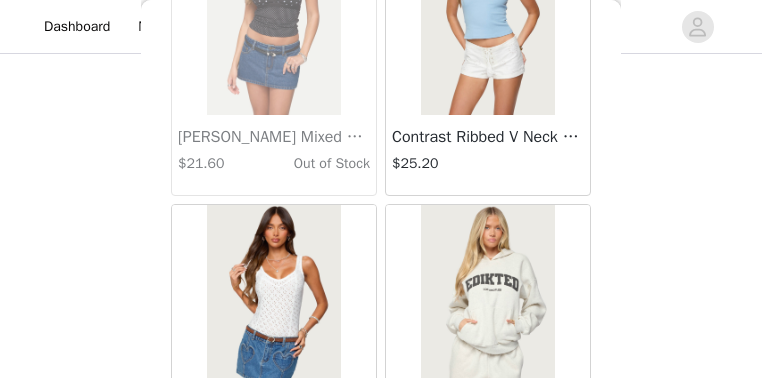 scroll, scrollTop: 22950, scrollLeft: 0, axis: vertical 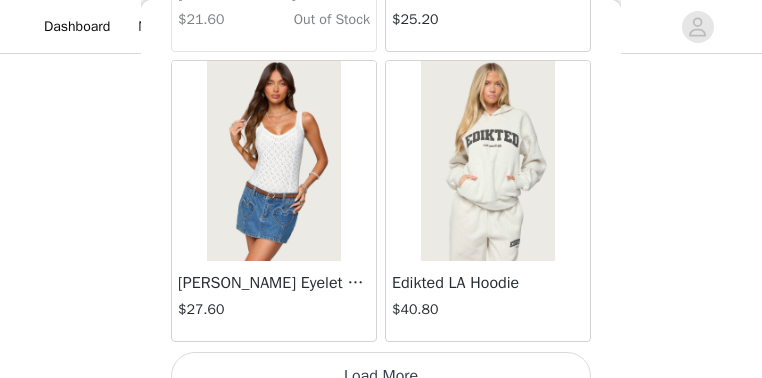 click on "Load More" at bounding box center [381, 376] 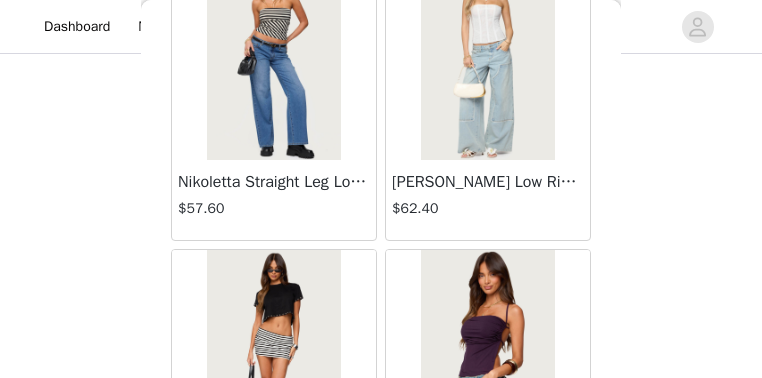 scroll, scrollTop: 25091, scrollLeft: 0, axis: vertical 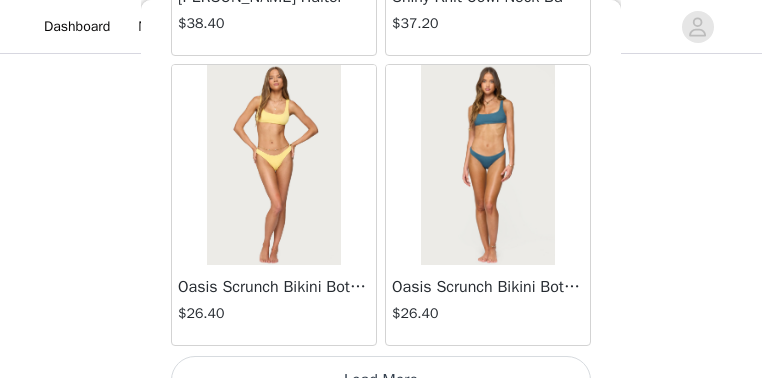 click on "Load More" at bounding box center [381, 380] 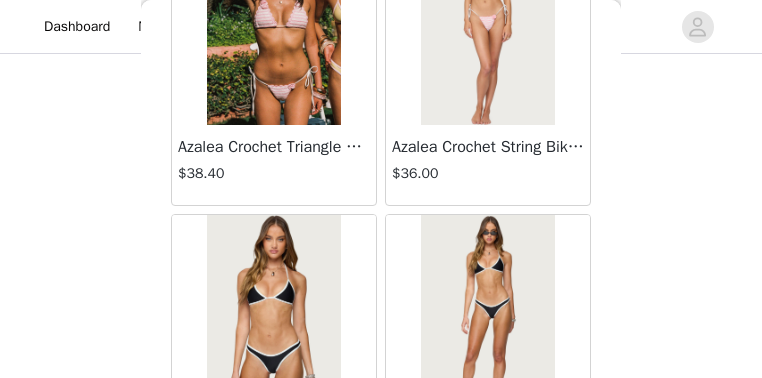 scroll, scrollTop: 26726, scrollLeft: 0, axis: vertical 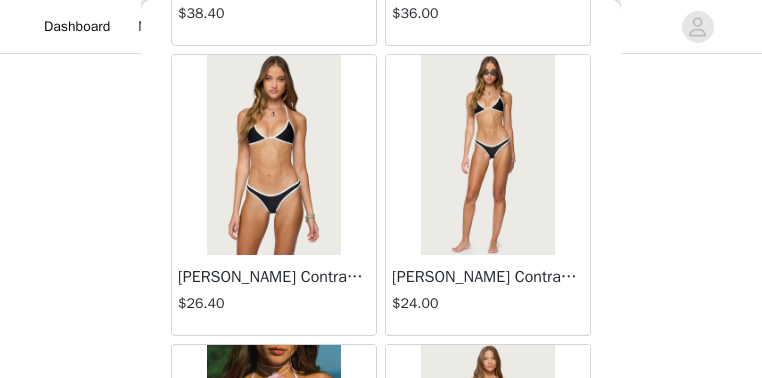 click at bounding box center [487, 155] 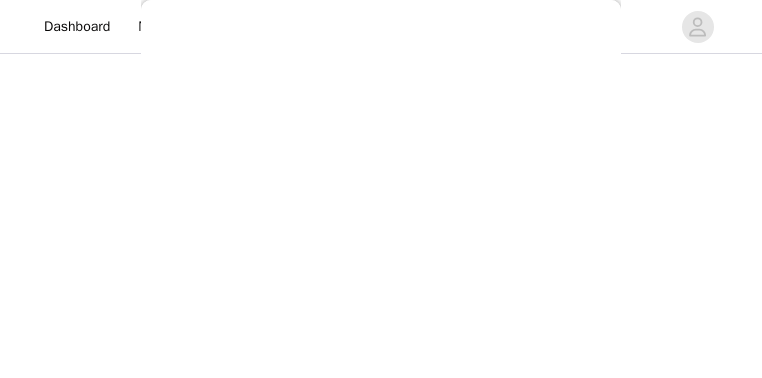 scroll, scrollTop: 574, scrollLeft: 0, axis: vertical 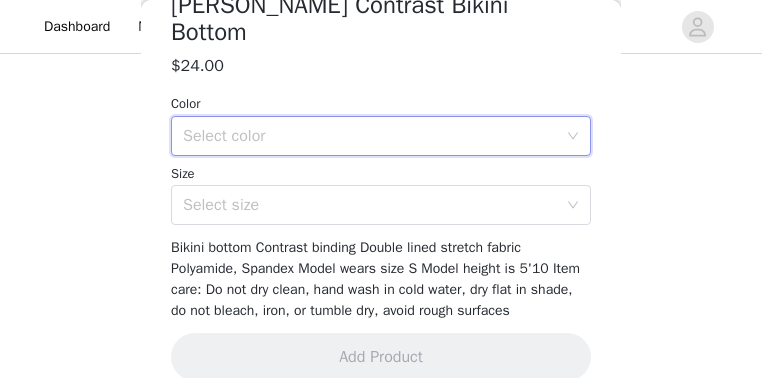 click on "Select color" at bounding box center (374, 136) 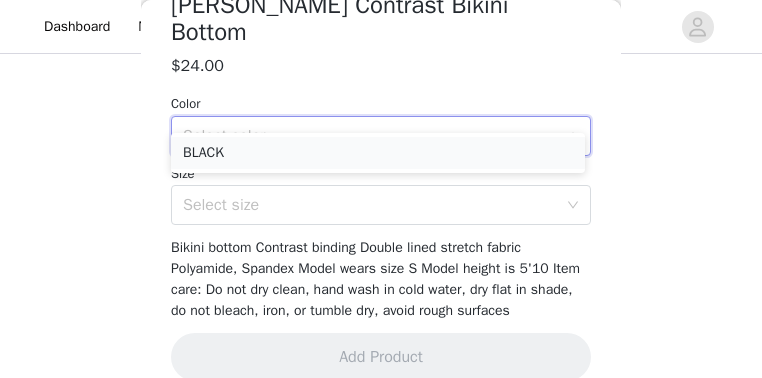 click on "BLACK" at bounding box center (378, 153) 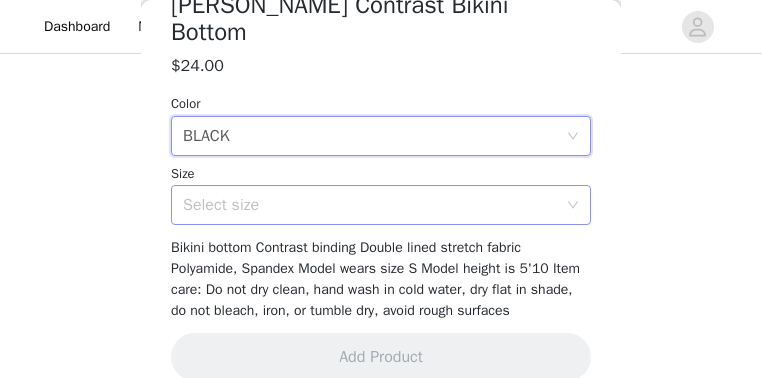 click on "Select size" at bounding box center (370, 205) 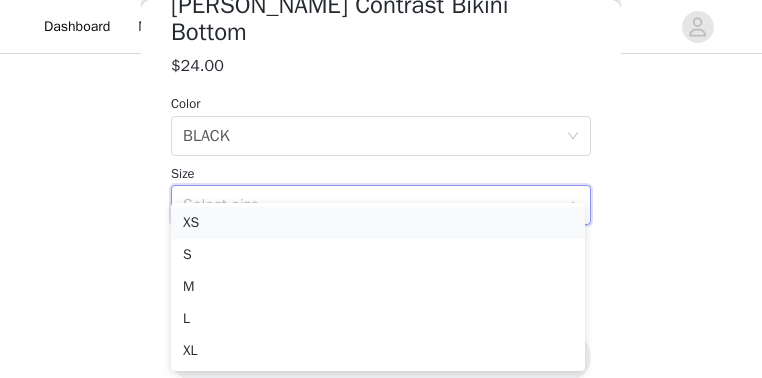click on "XS" at bounding box center [378, 223] 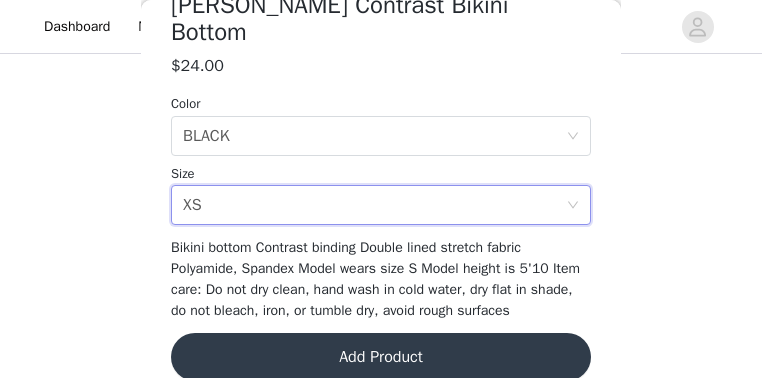 click on "Add Product" at bounding box center [381, 357] 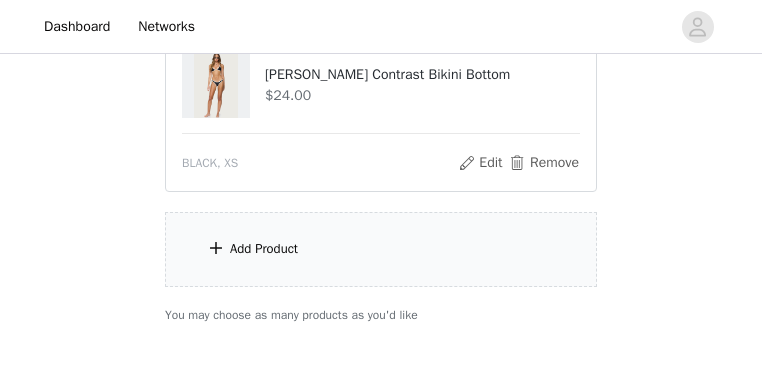 scroll, scrollTop: 1157, scrollLeft: 0, axis: vertical 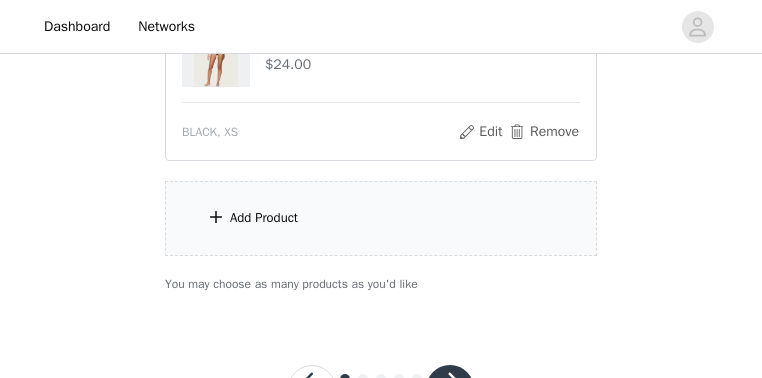 click on "Add Product" at bounding box center (381, 218) 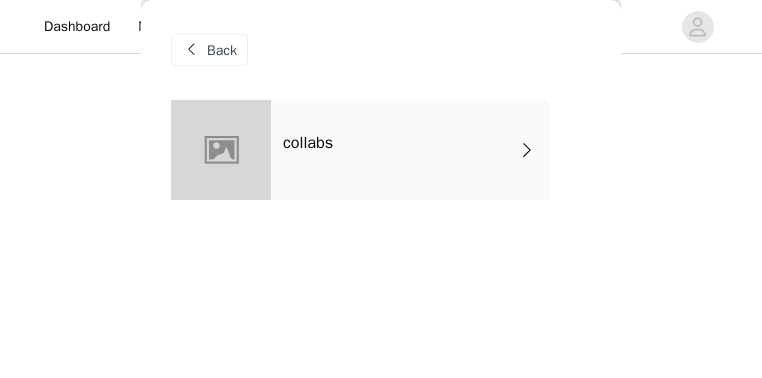 click on "collabs" at bounding box center [410, 150] 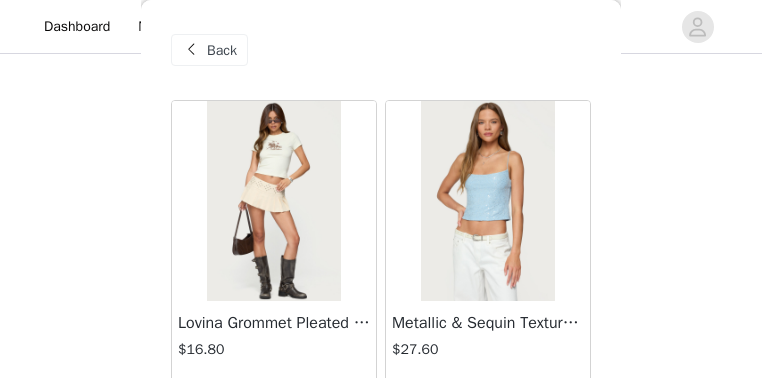 scroll, scrollTop: 877, scrollLeft: 0, axis: vertical 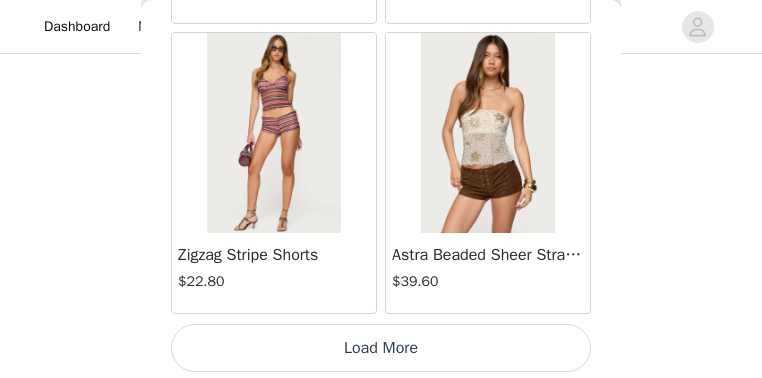 click on "Load More" at bounding box center [381, 348] 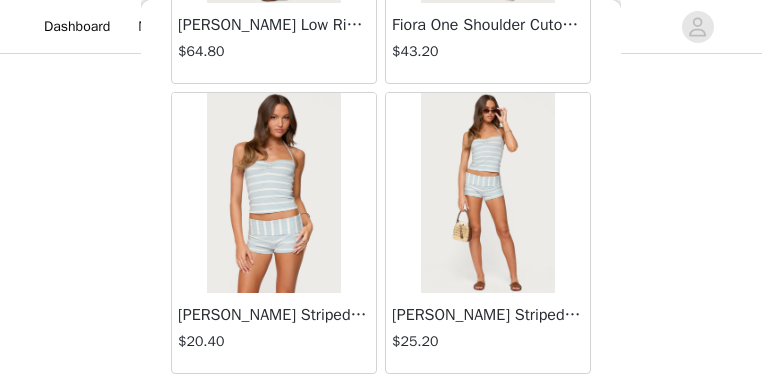 scroll, scrollTop: 5574, scrollLeft: 0, axis: vertical 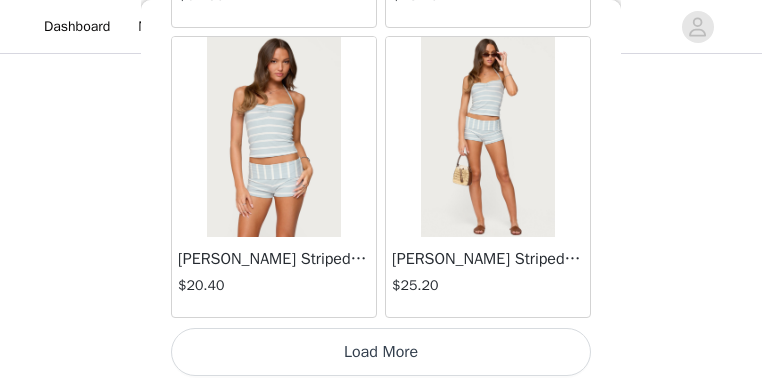 click on "Load More" at bounding box center [381, 352] 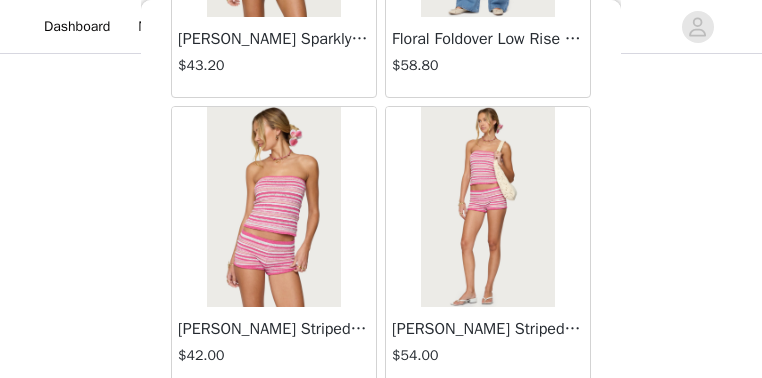 scroll, scrollTop: 8470, scrollLeft: 0, axis: vertical 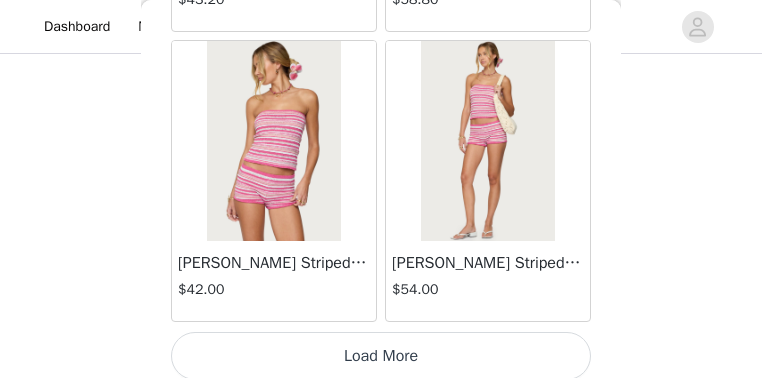 click on "Load More" at bounding box center (381, 356) 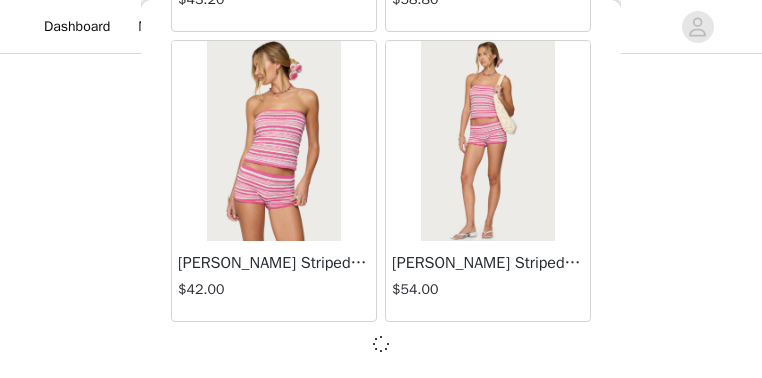 scroll, scrollTop: 8461, scrollLeft: 0, axis: vertical 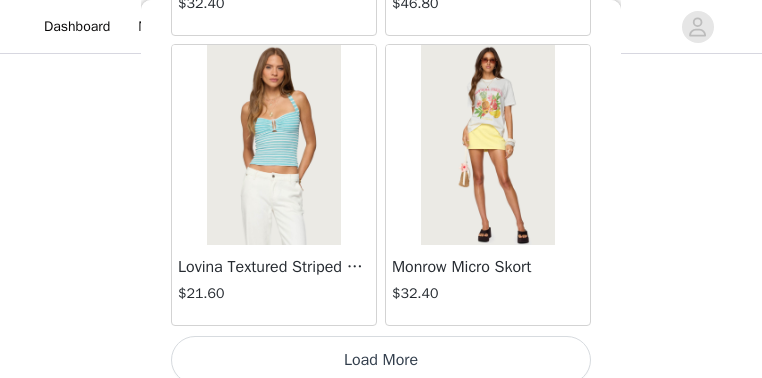 click on "Load More" at bounding box center (381, 360) 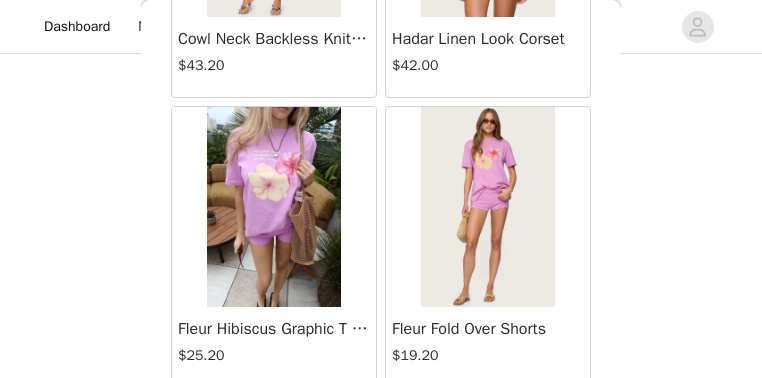 scroll, scrollTop: 14262, scrollLeft: 0, axis: vertical 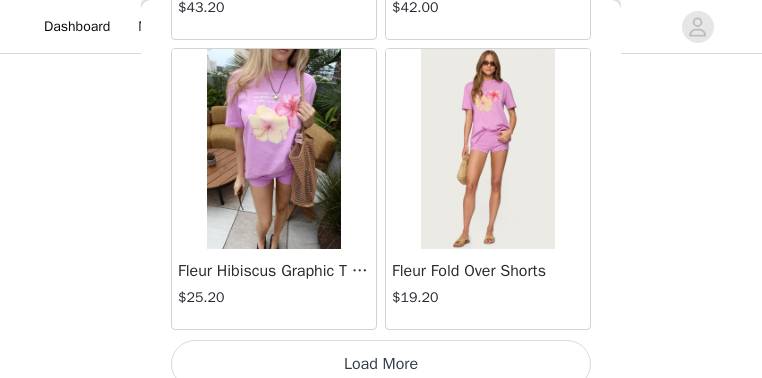 click on "Load More" at bounding box center [381, 364] 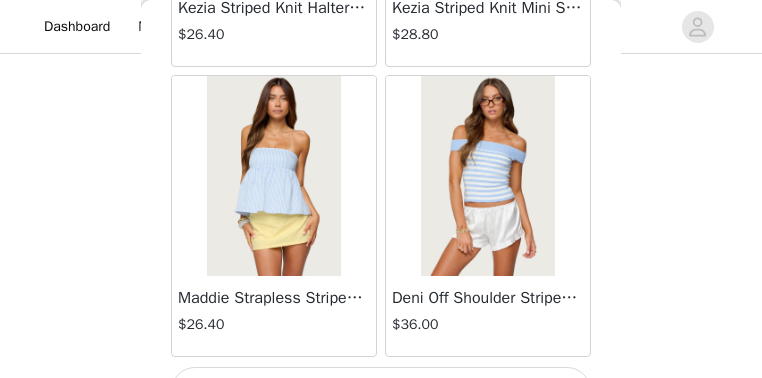 scroll, scrollTop: 17158, scrollLeft: 0, axis: vertical 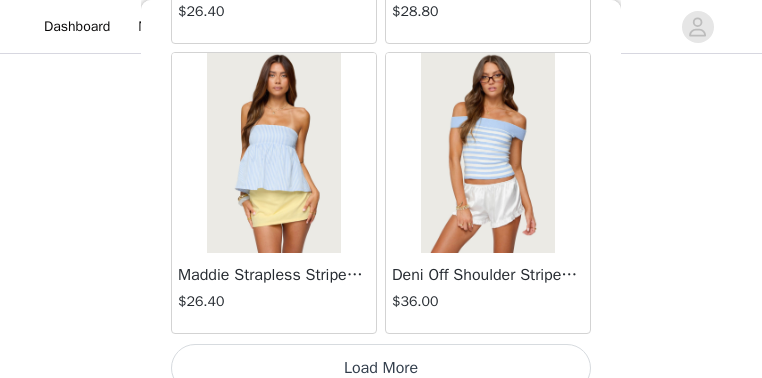 click on "Load More" at bounding box center (381, 368) 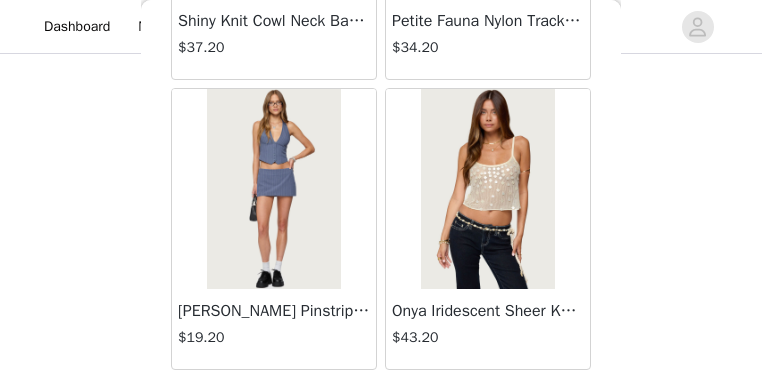 scroll, scrollTop: 20054, scrollLeft: 0, axis: vertical 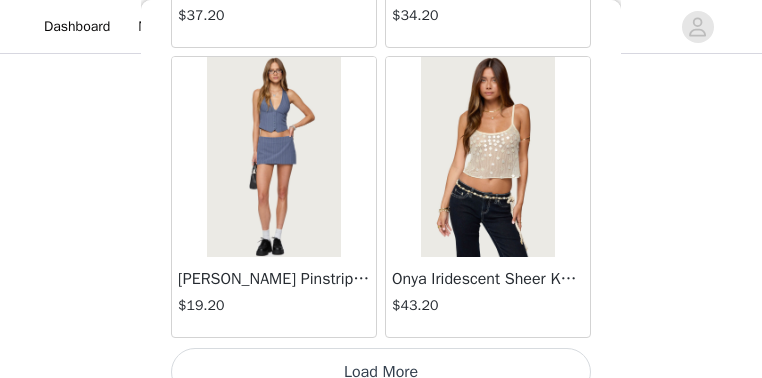 click on "Load More" at bounding box center [381, 372] 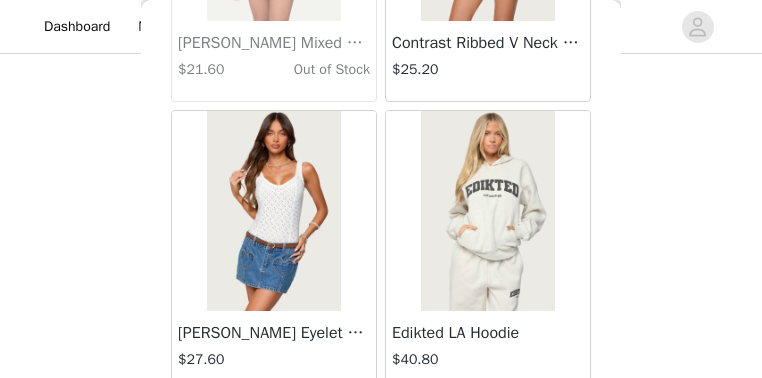 scroll, scrollTop: 22950, scrollLeft: 0, axis: vertical 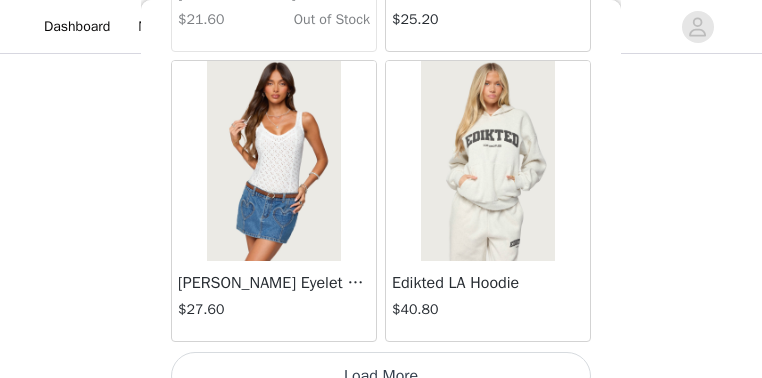 click on "Load More" at bounding box center [381, 376] 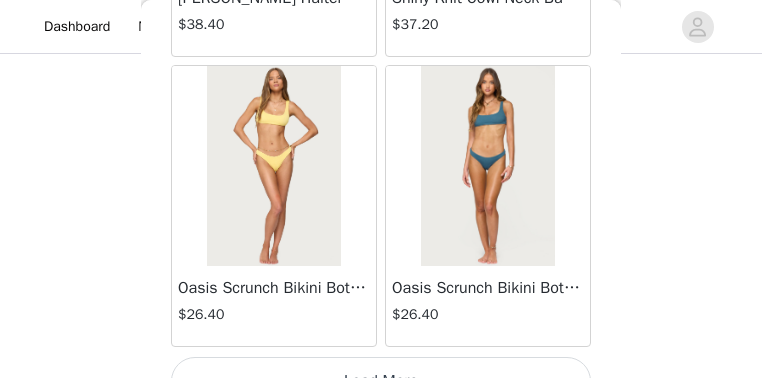 scroll, scrollTop: 25846, scrollLeft: 0, axis: vertical 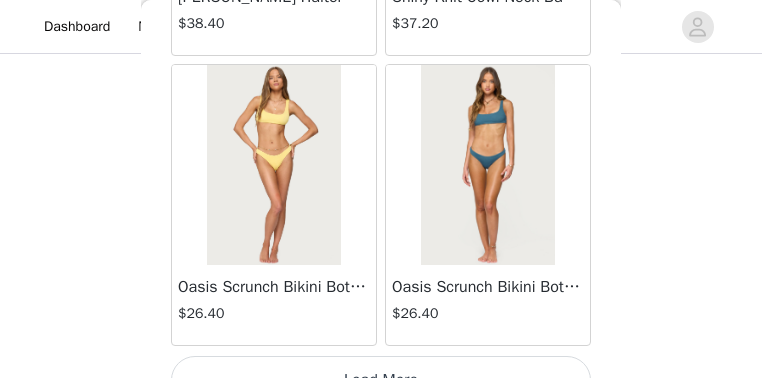 click on "Load More" at bounding box center [381, 380] 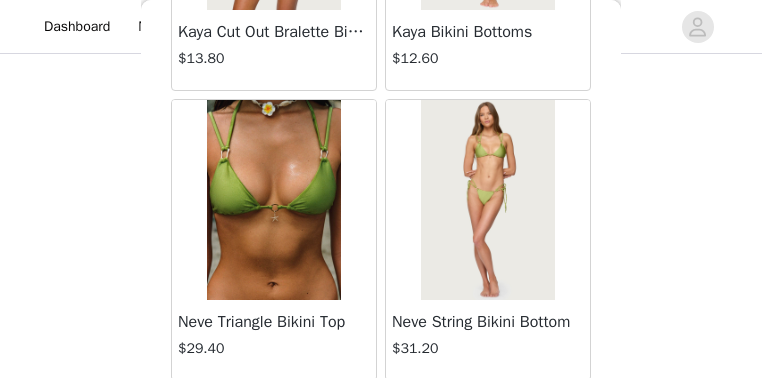 scroll, scrollTop: 28742, scrollLeft: 0, axis: vertical 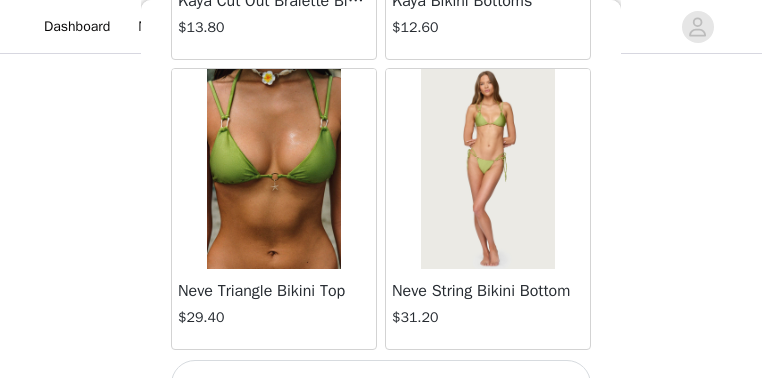 click on "Load More" at bounding box center [381, 384] 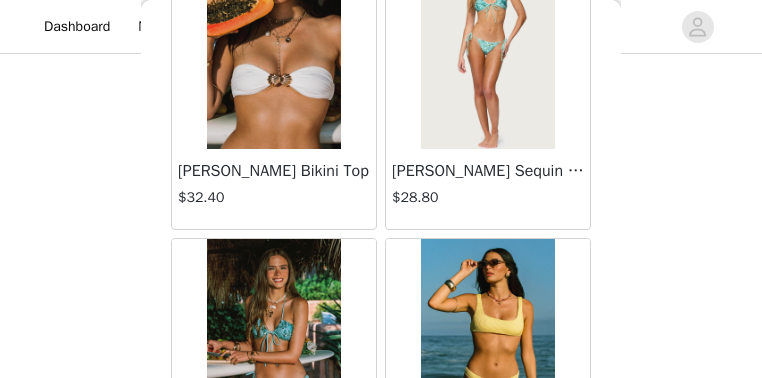 scroll, scrollTop: 30062, scrollLeft: 0, axis: vertical 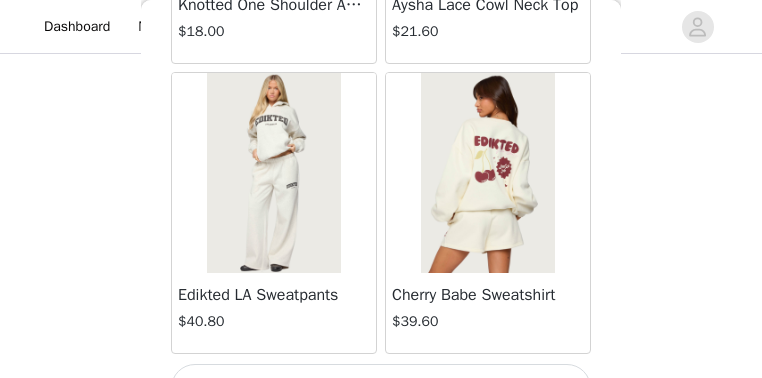 click on "Load More" at bounding box center (381, 388) 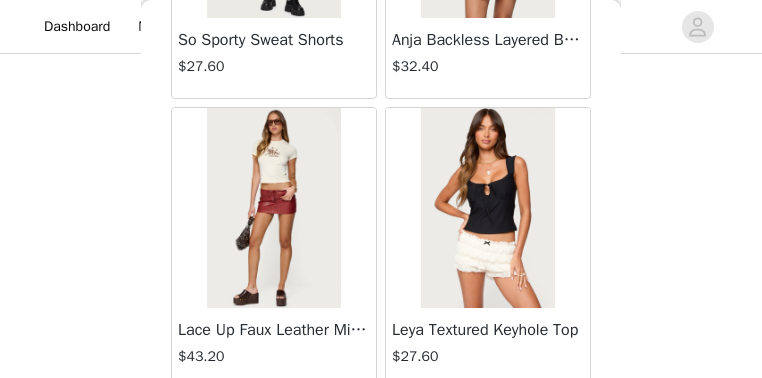 scroll, scrollTop: 34534, scrollLeft: 0, axis: vertical 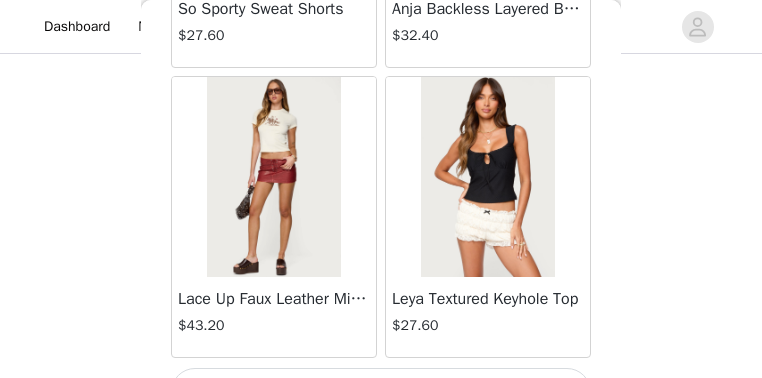 click on "Load More" at bounding box center (381, 392) 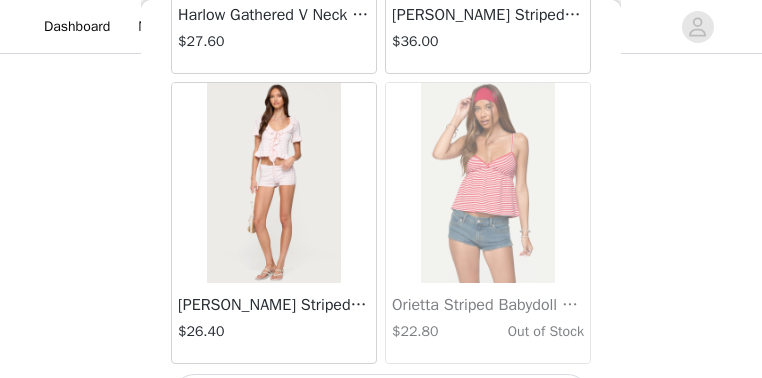 scroll, scrollTop: 37430, scrollLeft: 0, axis: vertical 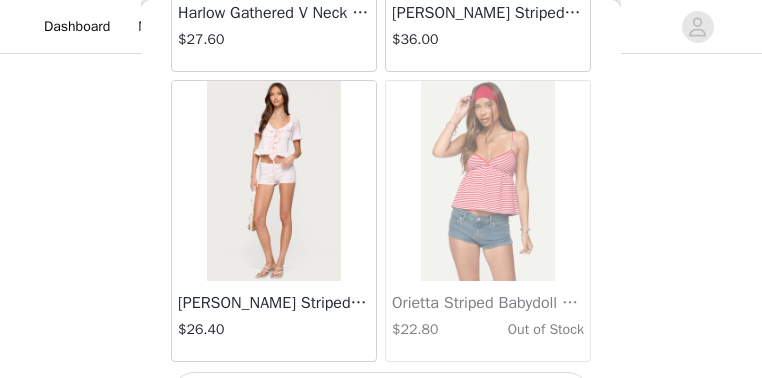 click on "Load More" at bounding box center (381, 396) 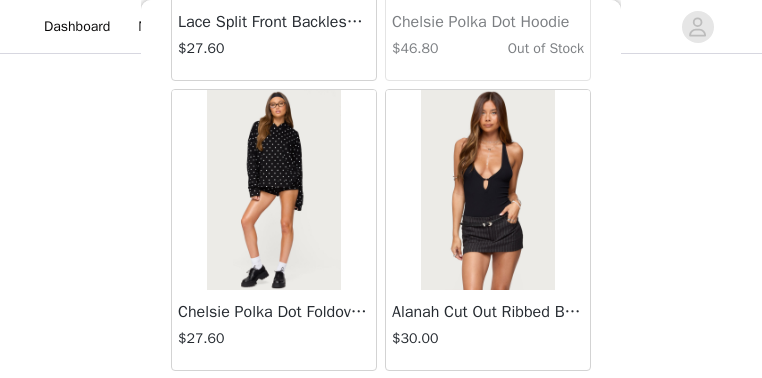 scroll, scrollTop: 40326, scrollLeft: 0, axis: vertical 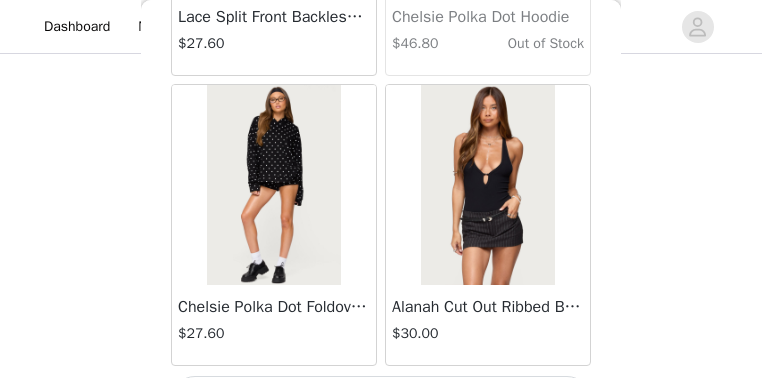 click on "Load More" at bounding box center [381, 400] 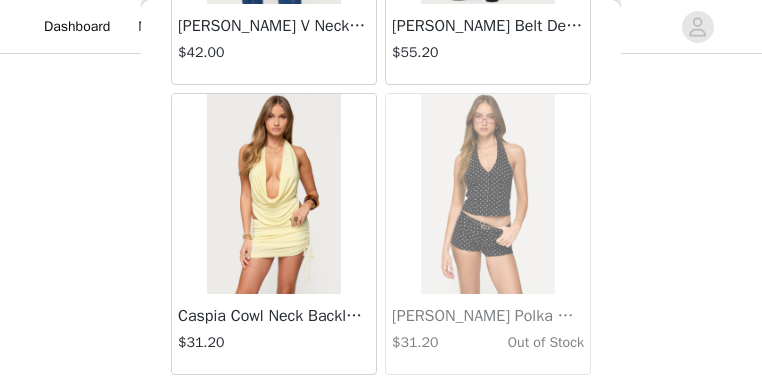 scroll, scrollTop: 43222, scrollLeft: 0, axis: vertical 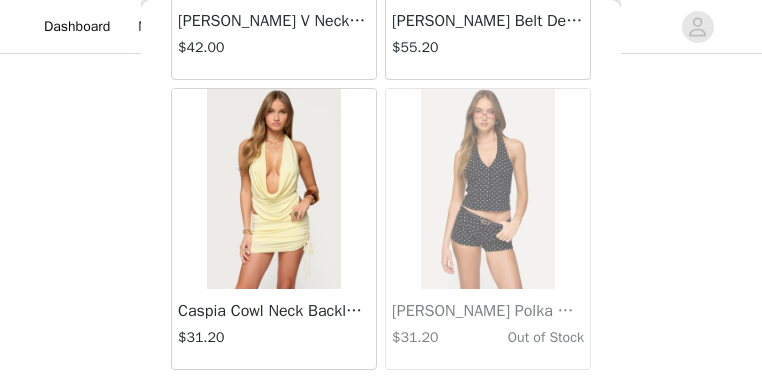 click on "Load More" at bounding box center [381, 404] 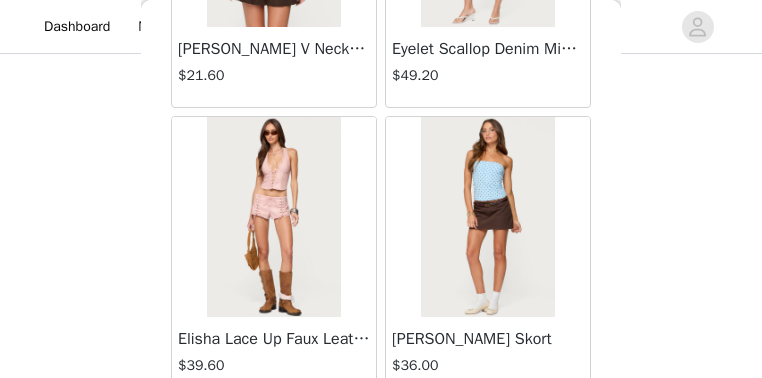 scroll, scrollTop: 46118, scrollLeft: 0, axis: vertical 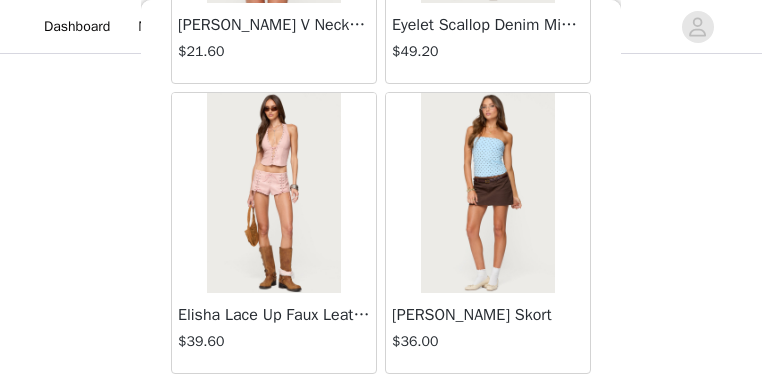 click on "Load More" at bounding box center (381, 408) 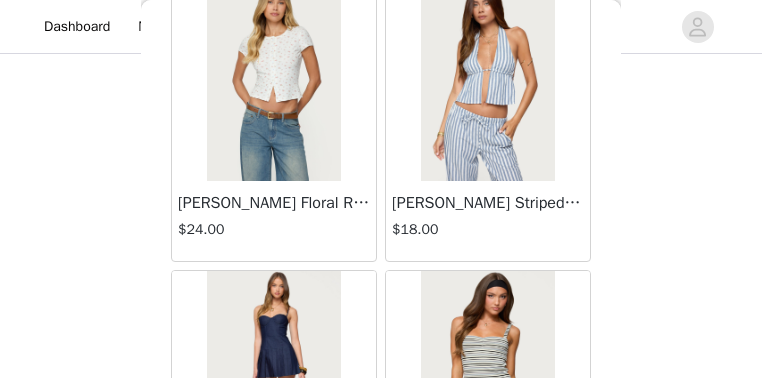 scroll, scrollTop: 46758, scrollLeft: 0, axis: vertical 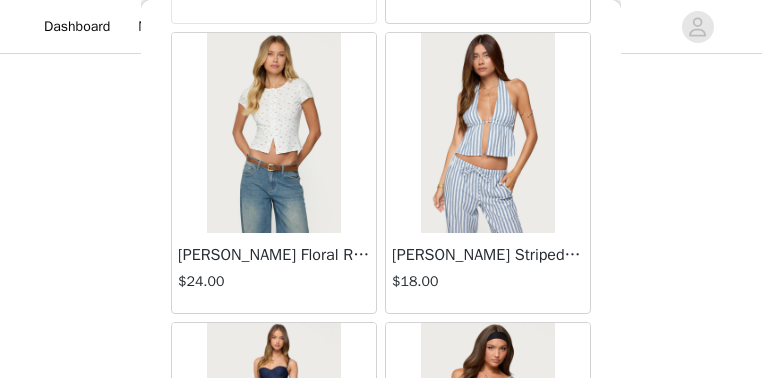 click at bounding box center (487, 133) 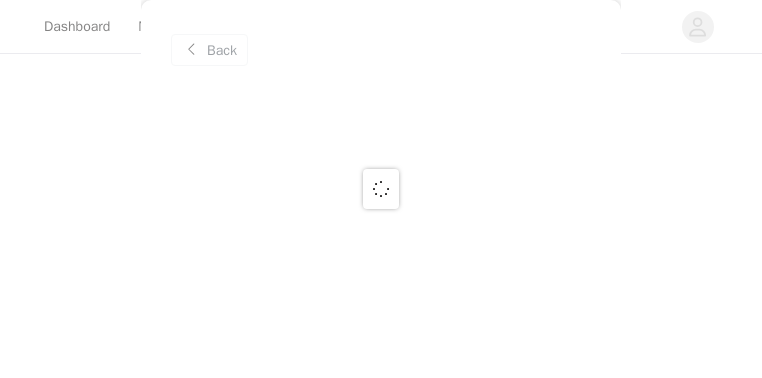 scroll, scrollTop: 0, scrollLeft: 0, axis: both 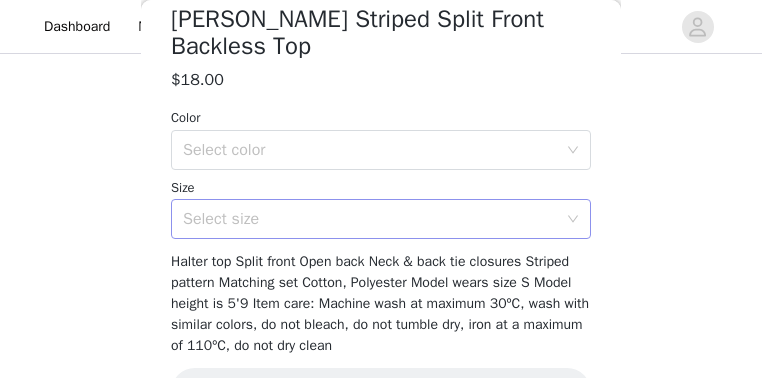 click on "Select size" at bounding box center (370, 219) 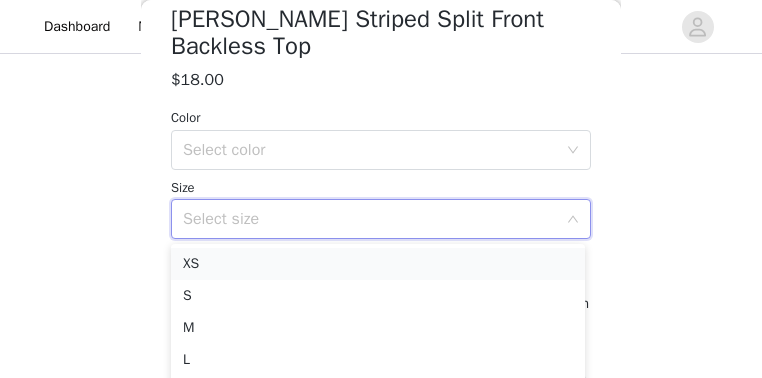 click on "XS" at bounding box center (378, 264) 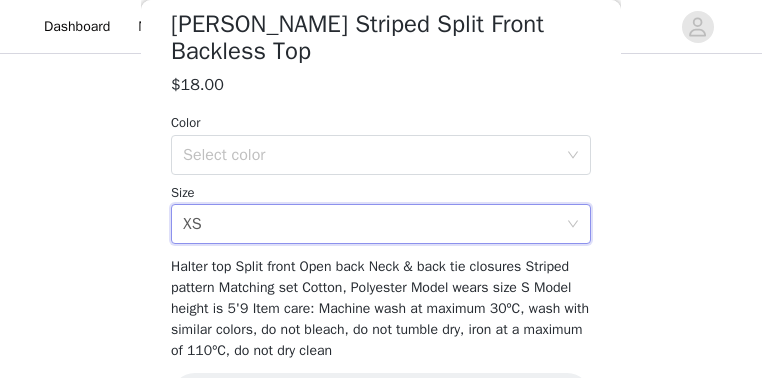 scroll, scrollTop: 422, scrollLeft: 0, axis: vertical 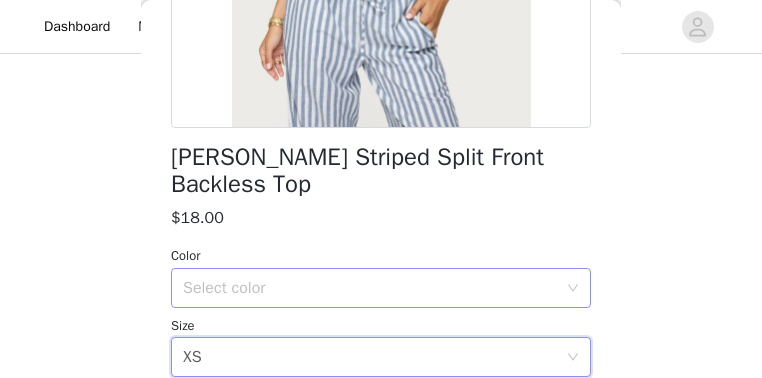 click on "Select color" at bounding box center [374, 288] 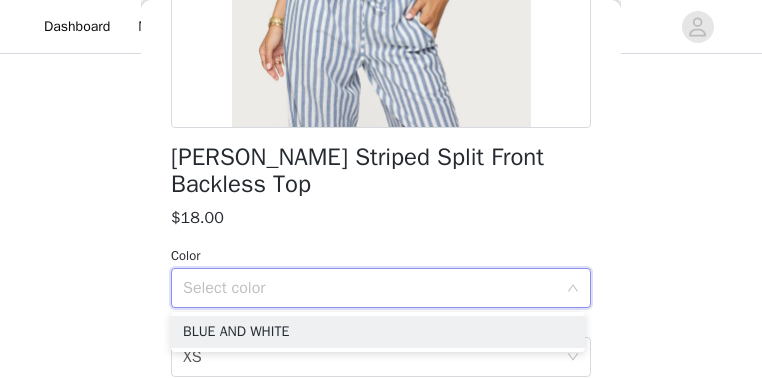 click on "BLUE AND WHITE" at bounding box center [378, 332] 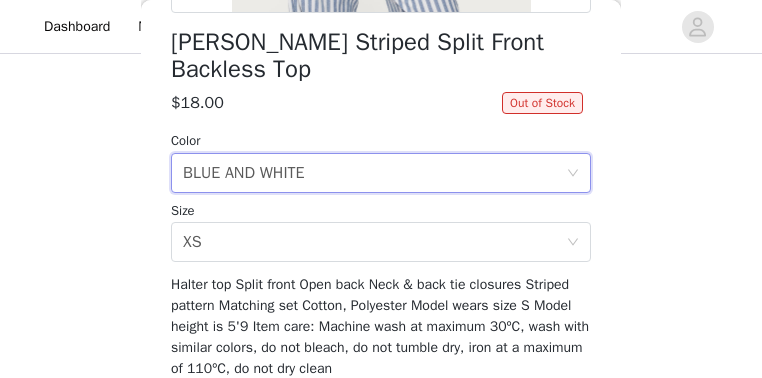 scroll, scrollTop: 542, scrollLeft: 0, axis: vertical 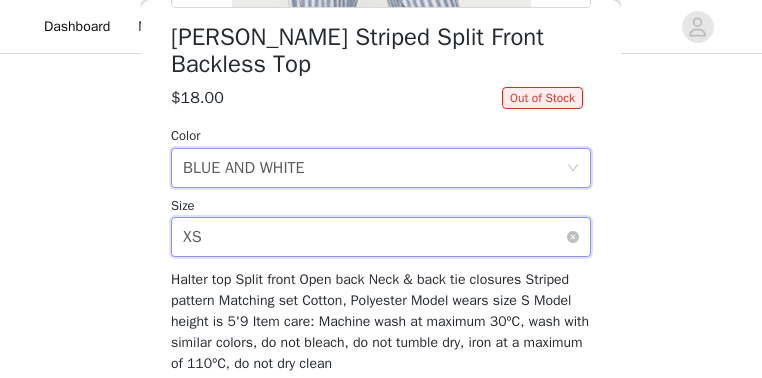 click on "Select size XS" at bounding box center [374, 237] 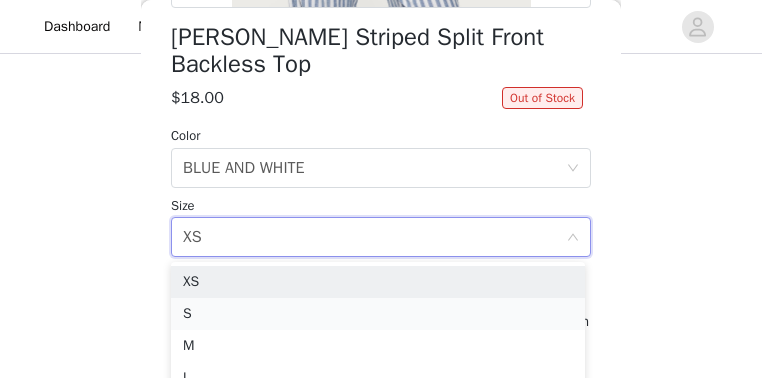 click on "S" at bounding box center (378, 314) 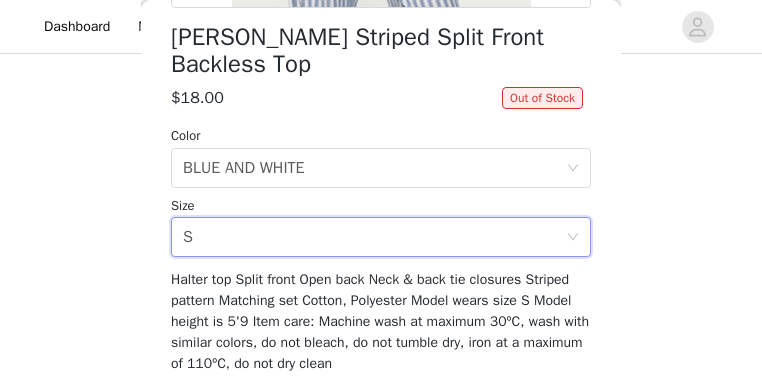 drag, startPoint x: 294, startPoint y: 248, endPoint x: 288, endPoint y: 263, distance: 16.155495 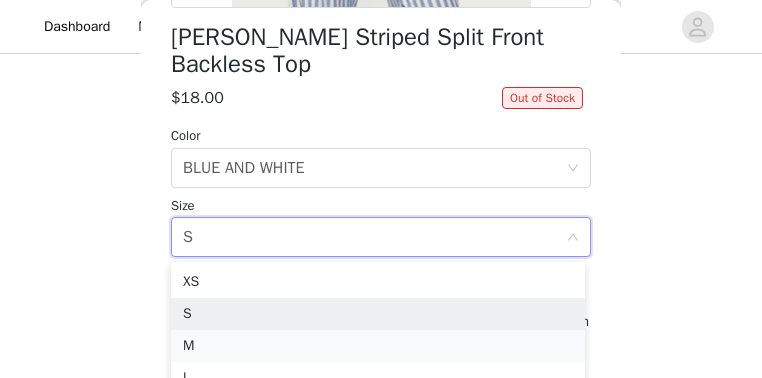 click on "M" at bounding box center (378, 346) 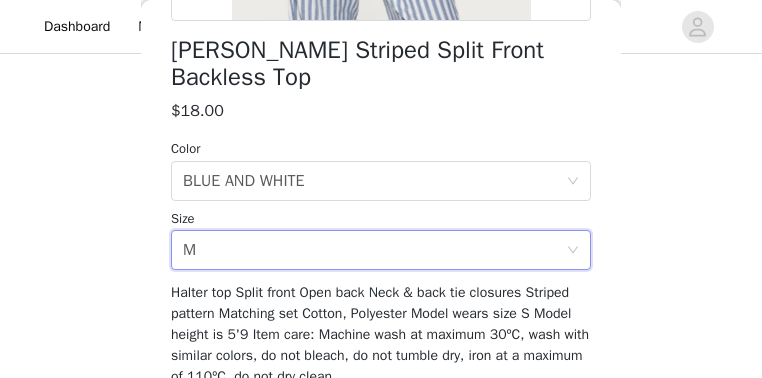 scroll, scrollTop: 502, scrollLeft: 0, axis: vertical 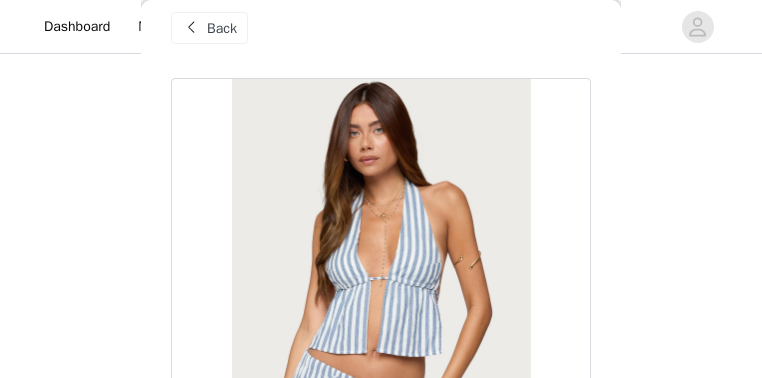 click at bounding box center (191, 28) 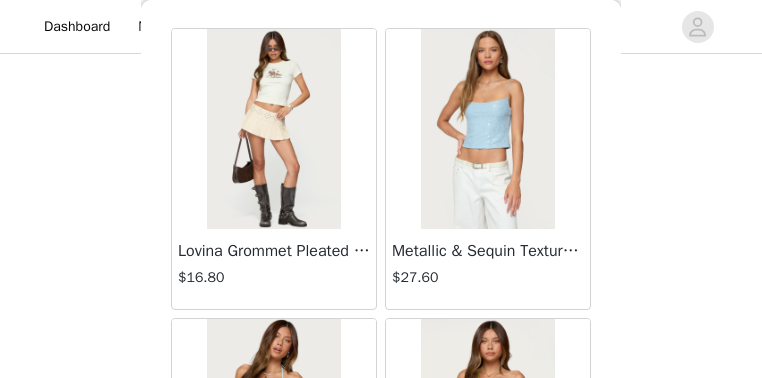 scroll, scrollTop: 182, scrollLeft: 0, axis: vertical 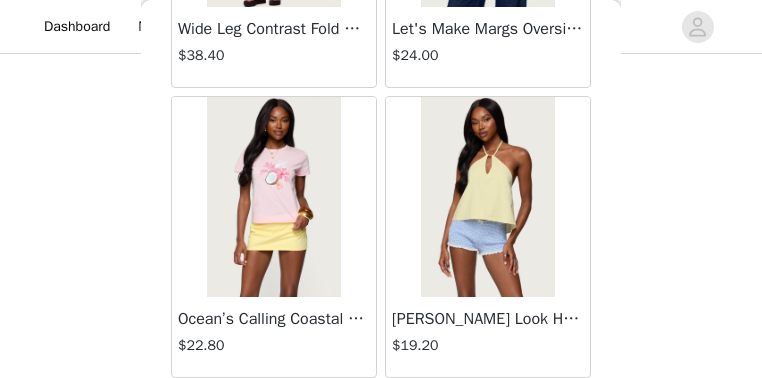 click on "Load More" at bounding box center [381, 412] 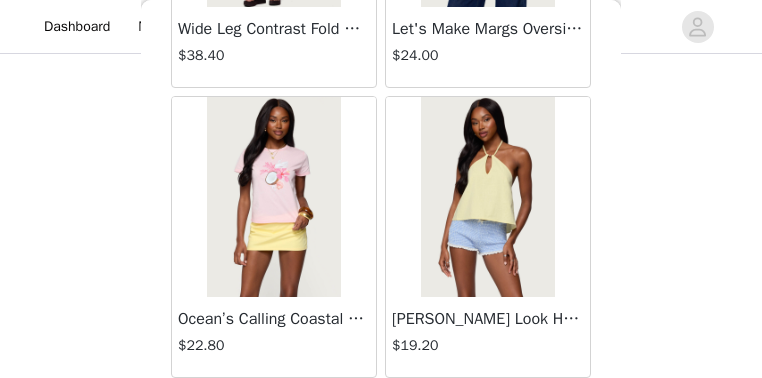 scroll, scrollTop: 49005, scrollLeft: 0, axis: vertical 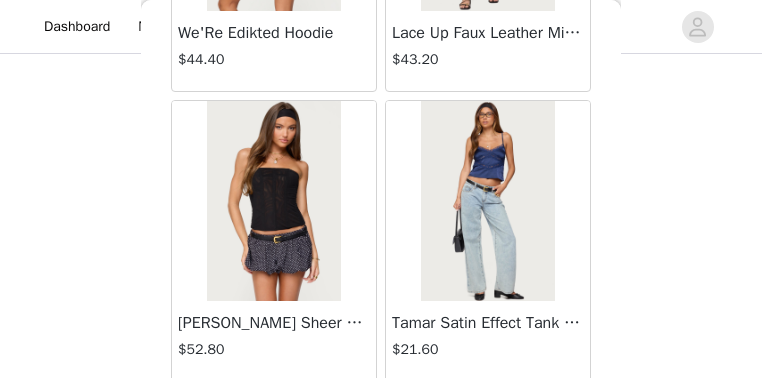 click on "Load More" at bounding box center (381, 416) 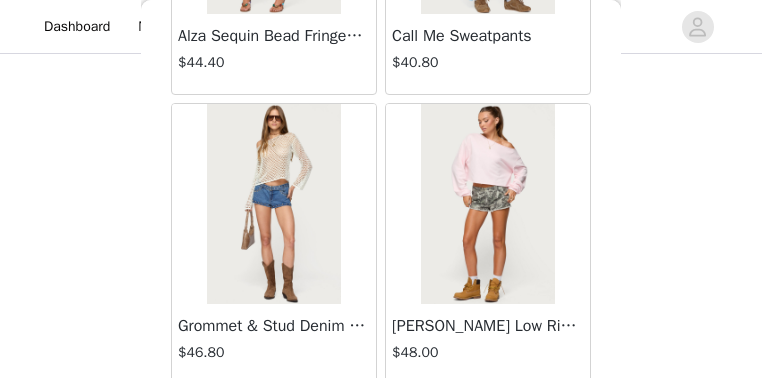 scroll, scrollTop: 53950, scrollLeft: 0, axis: vertical 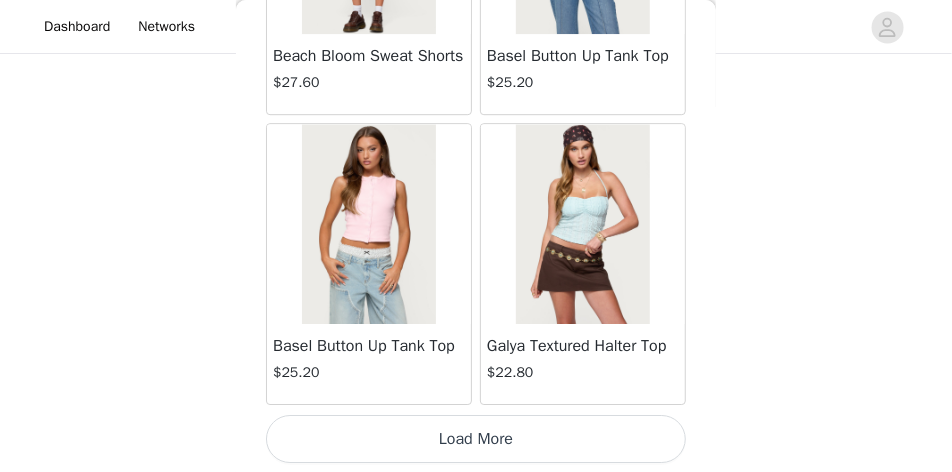 click on "Load More" at bounding box center [476, 439] 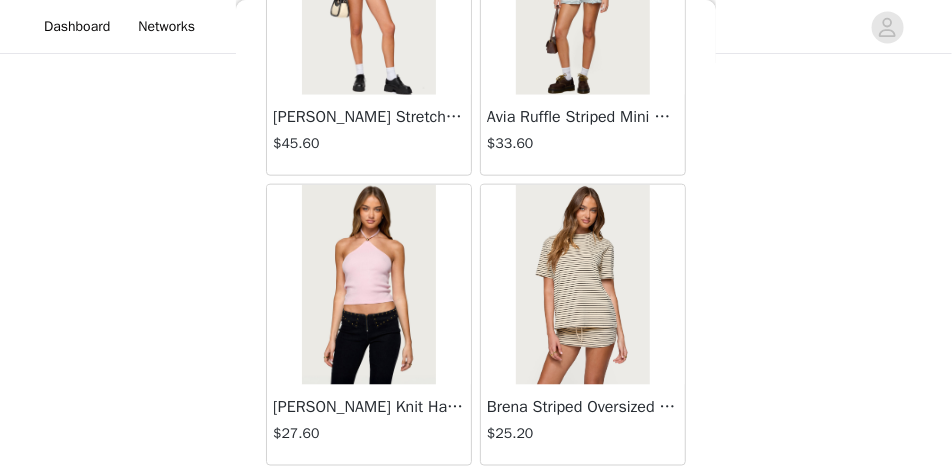 scroll, scrollTop: 57687, scrollLeft: 0, axis: vertical 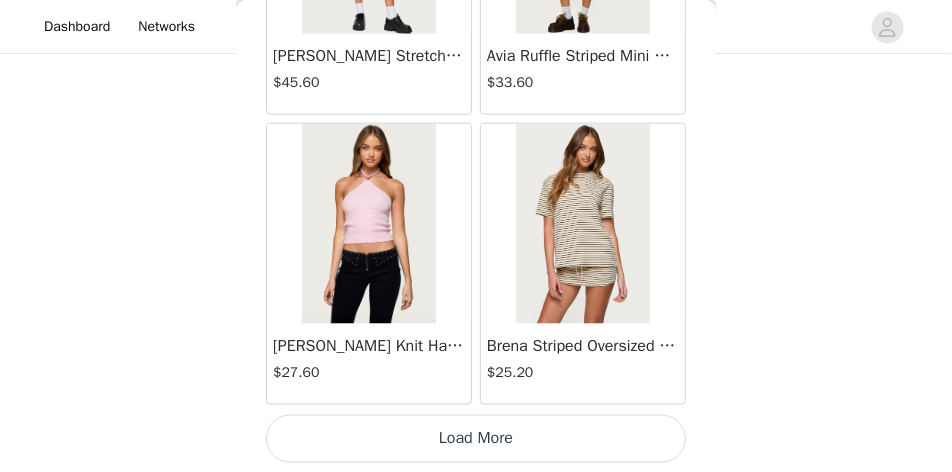click on "Load More" at bounding box center (476, 439) 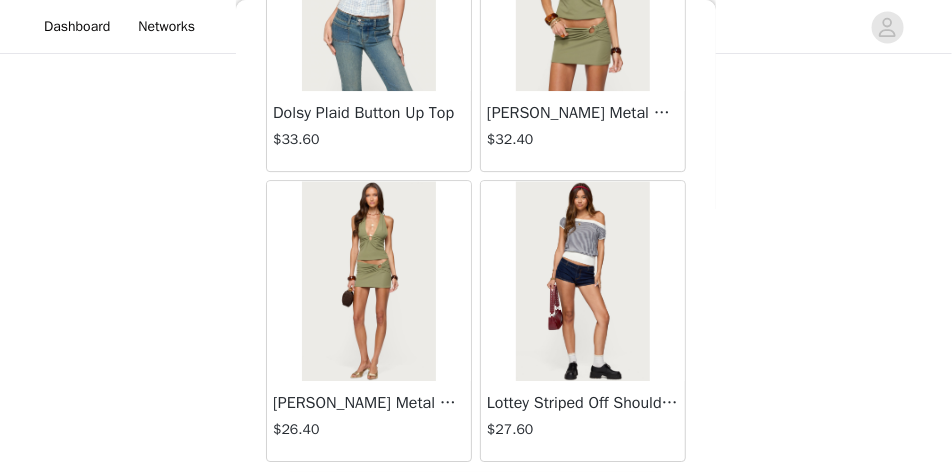 scroll, scrollTop: 60587, scrollLeft: 0, axis: vertical 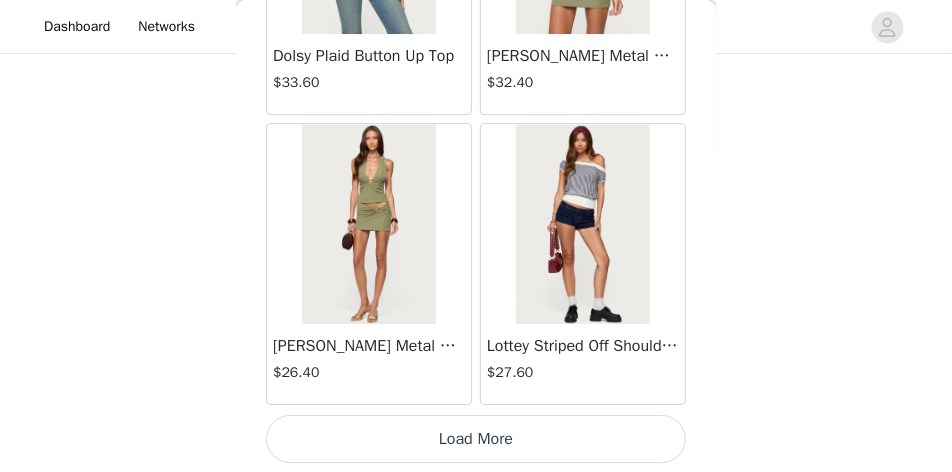 click on "Load More" at bounding box center [476, 439] 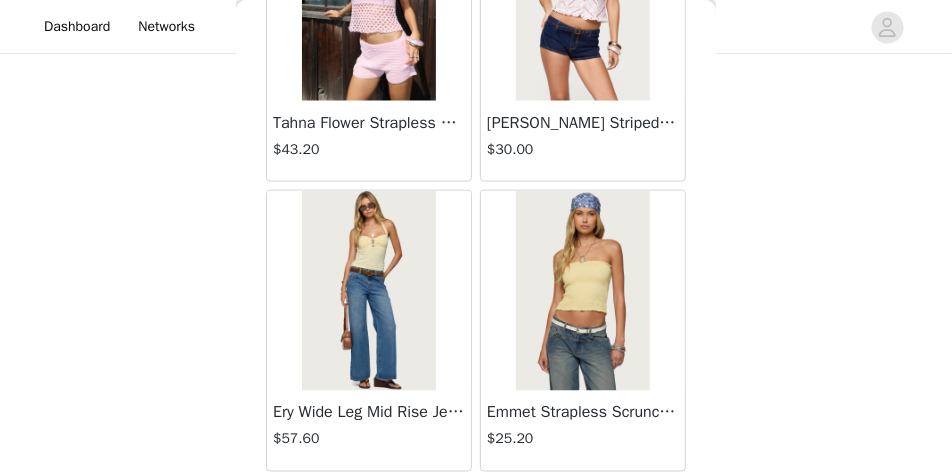 scroll, scrollTop: 63487, scrollLeft: 0, axis: vertical 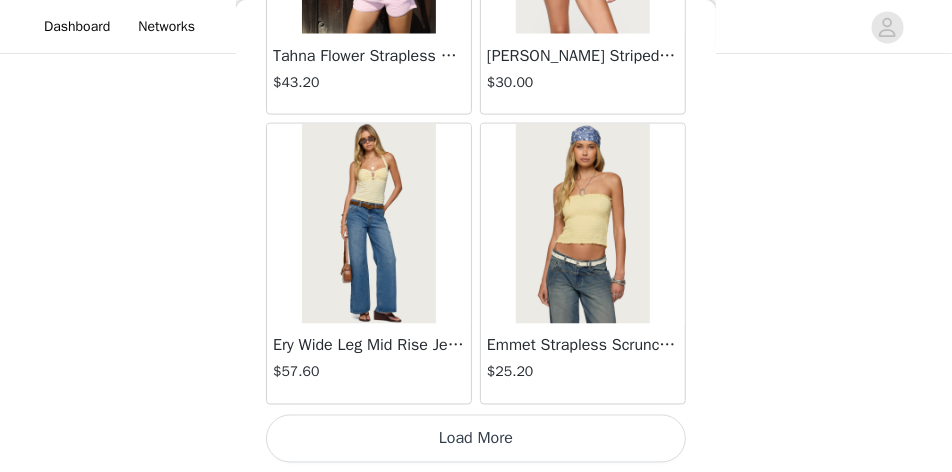 click on "Load More" at bounding box center [476, 439] 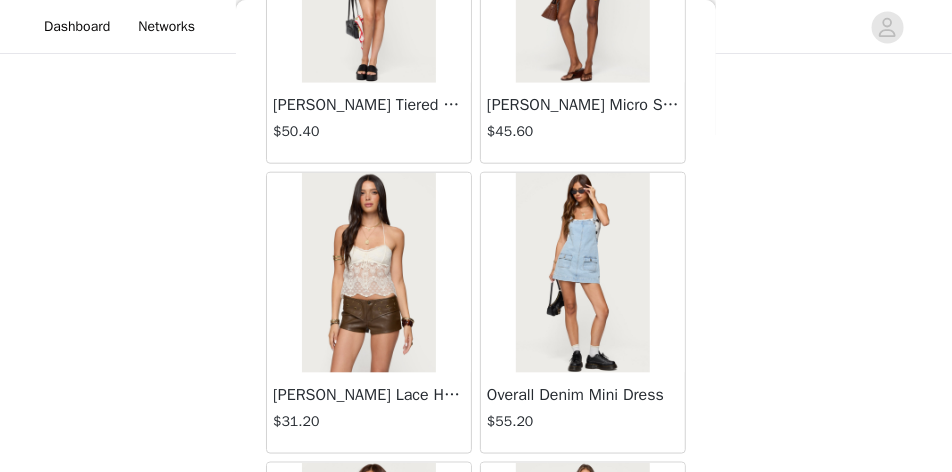 scroll, scrollTop: 65187, scrollLeft: 0, axis: vertical 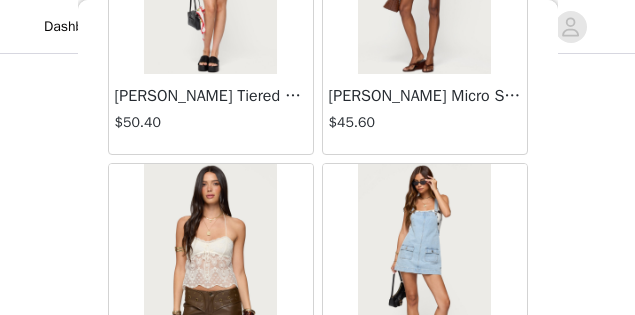 drag, startPoint x: 908, startPoint y: 0, endPoint x: 532, endPoint y: 154, distance: 406.31516 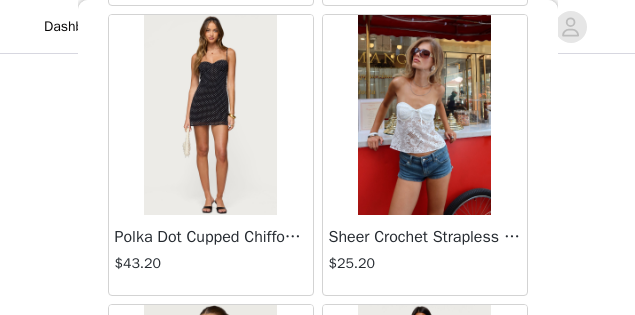scroll, scrollTop: 65921, scrollLeft: 0, axis: vertical 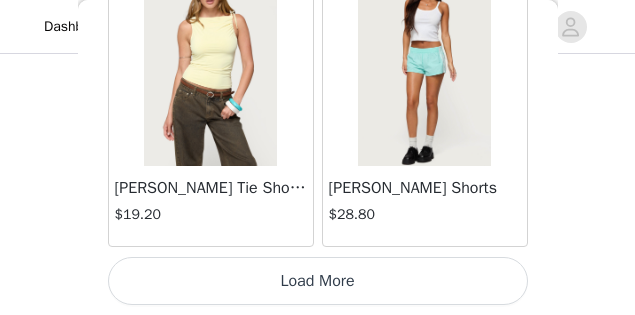 click on "Load More" at bounding box center [318, 281] 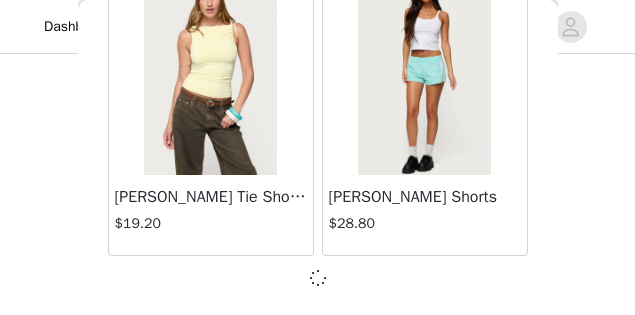 scroll, scrollTop: 66536, scrollLeft: 0, axis: vertical 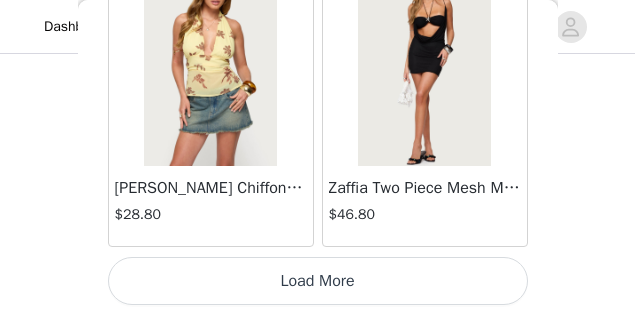 click on "Load More" at bounding box center (318, 281) 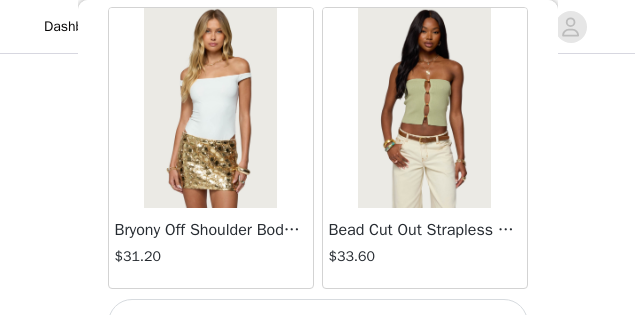 scroll, scrollTop: 72345, scrollLeft: 0, axis: vertical 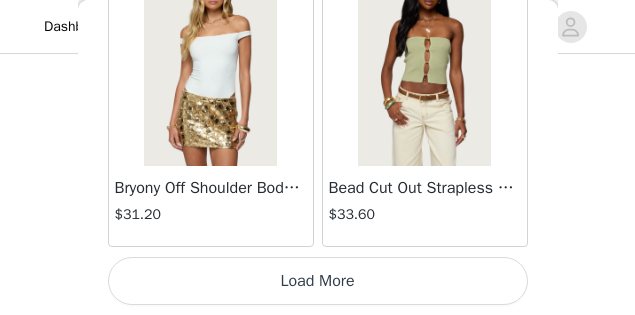 click on "Load More" at bounding box center (318, 281) 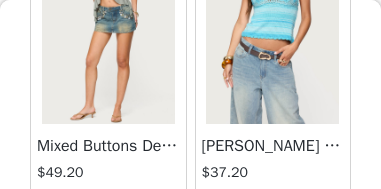 scroll, scrollTop: 55857, scrollLeft: 0, axis: vertical 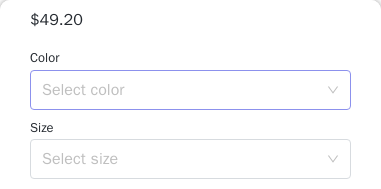 click on "Select color" at bounding box center [179, 90] 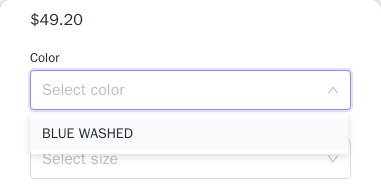 click on "BLUE WASHED" at bounding box center [189, 134] 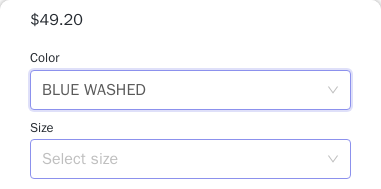click on "Select size" at bounding box center (179, 159) 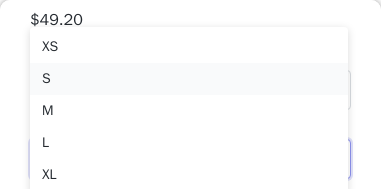 scroll, scrollTop: 1243, scrollLeft: 0, axis: vertical 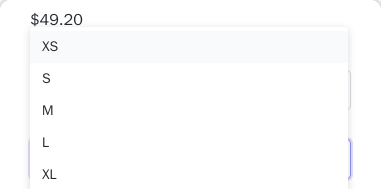 click on "XS" at bounding box center (189, 47) 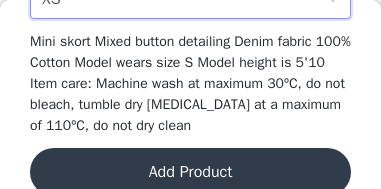 scroll, scrollTop: 800, scrollLeft: 0, axis: vertical 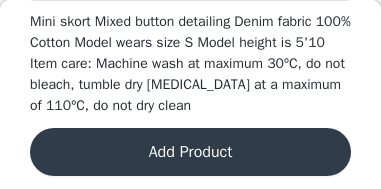 click on "Add Product" at bounding box center (190, 152) 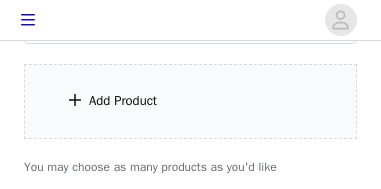 scroll, scrollTop: 1483, scrollLeft: 0, axis: vertical 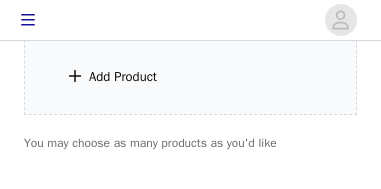 click on "Add Product" at bounding box center [123, 77] 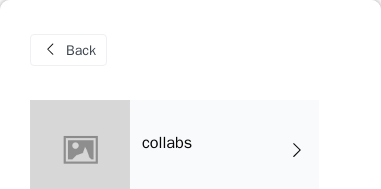 click on "collabs" at bounding box center (224, 150) 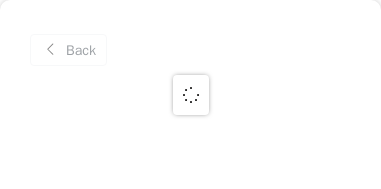 scroll, scrollTop: 1543, scrollLeft: 0, axis: vertical 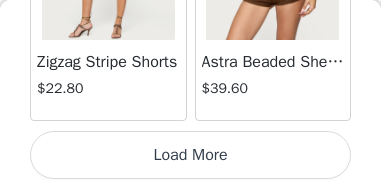 click on "Load More" at bounding box center (190, 155) 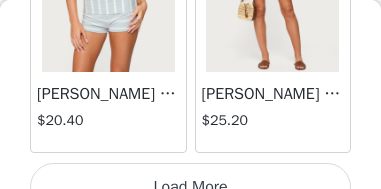 scroll, scrollTop: 5771, scrollLeft: 0, axis: vertical 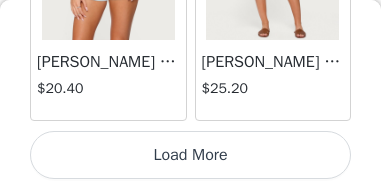 click on "Load More" at bounding box center (190, 155) 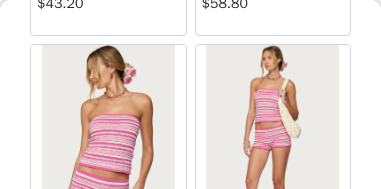 scroll, scrollTop: 8531, scrollLeft: 0, axis: vertical 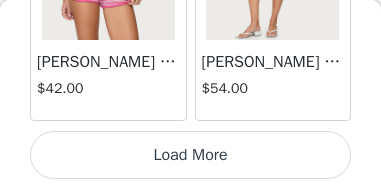 click on "Load More" at bounding box center [190, 155] 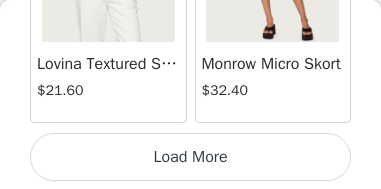 scroll, scrollTop: 11571, scrollLeft: 0, axis: vertical 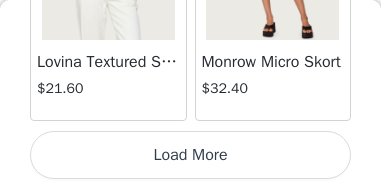 click on "Load More" at bounding box center [190, 155] 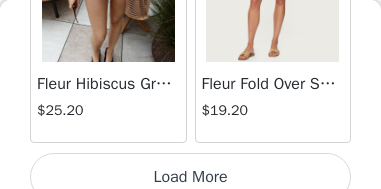 scroll, scrollTop: 14471, scrollLeft: 0, axis: vertical 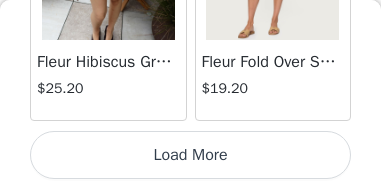 click on "Load More" at bounding box center [190, 155] 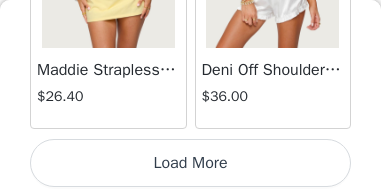 scroll, scrollTop: 17371, scrollLeft: 0, axis: vertical 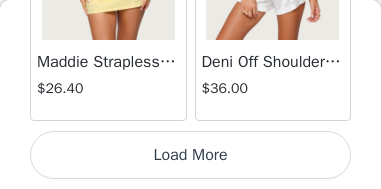 click on "Load More" at bounding box center [190, 155] 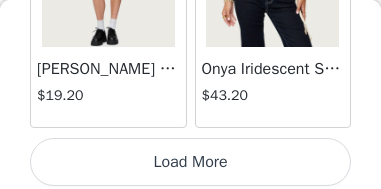 scroll, scrollTop: 20271, scrollLeft: 0, axis: vertical 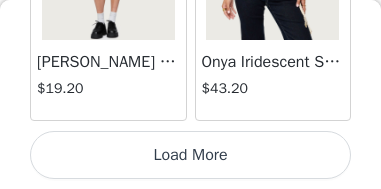 click on "Load More" at bounding box center [190, 155] 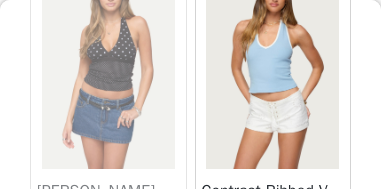 scroll, scrollTop: 22762, scrollLeft: 0, axis: vertical 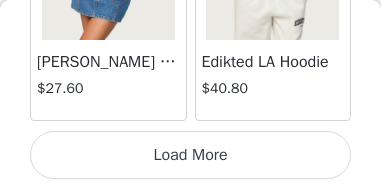 click on "Load More" at bounding box center [190, 155] 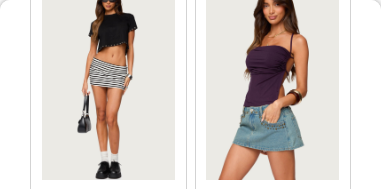 scroll, scrollTop: 25371, scrollLeft: 0, axis: vertical 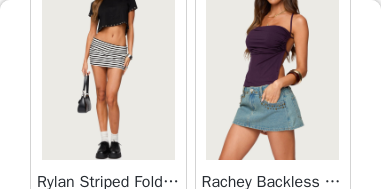 click at bounding box center [108, 60] 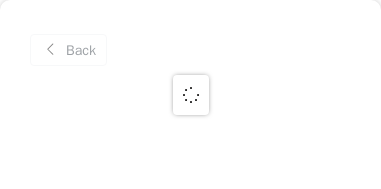 scroll, scrollTop: 0, scrollLeft: 0, axis: both 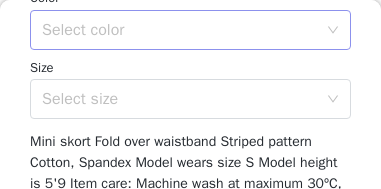click on "Select color" at bounding box center (179, 30) 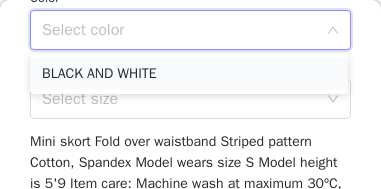 click on "BLACK AND WHITE" at bounding box center (189, 74) 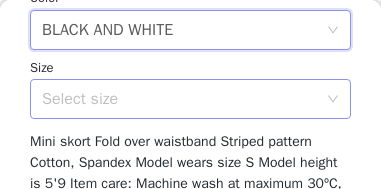 click on "Select size" at bounding box center (179, 99) 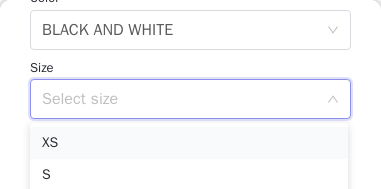 click on "XS" at bounding box center [189, 143] 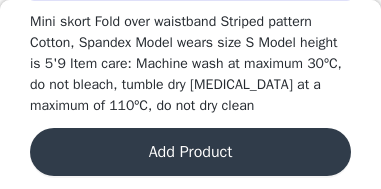 scroll, scrollTop: 811, scrollLeft: 0, axis: vertical 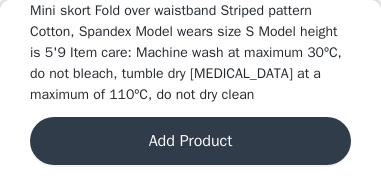 click on "Add Product" at bounding box center [190, 141] 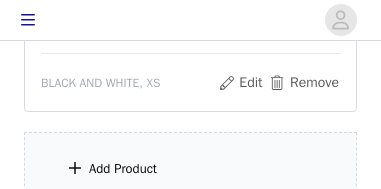 scroll, scrollTop: 1652, scrollLeft: 0, axis: vertical 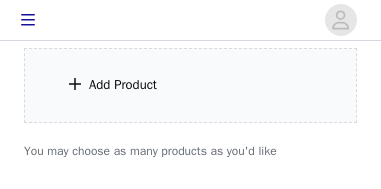 click on "Add Product" at bounding box center (190, 85) 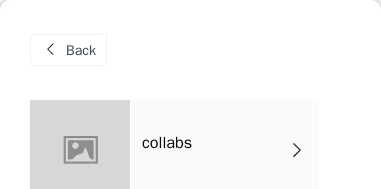 click on "collabs" at bounding box center [224, 150] 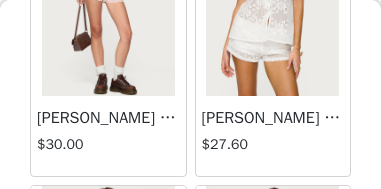 scroll, scrollTop: 800, scrollLeft: 0, axis: vertical 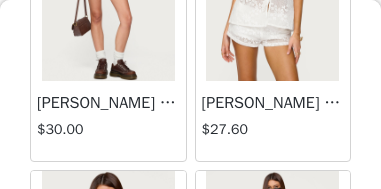 click at bounding box center [272, -19] 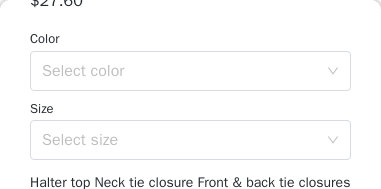 scroll, scrollTop: 632, scrollLeft: 0, axis: vertical 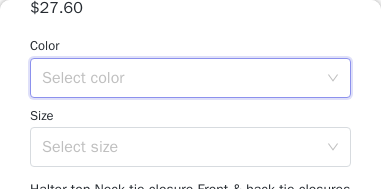 click on "Select color" at bounding box center [184, 78] 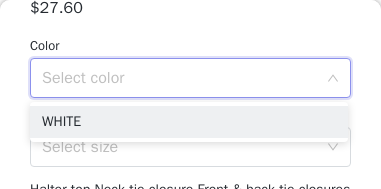click on "WHITE" at bounding box center [189, 122] 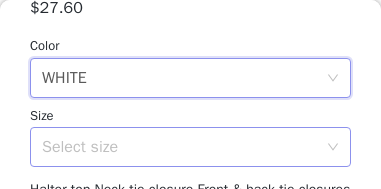 click on "Select size" at bounding box center (179, 147) 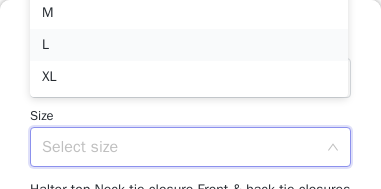 scroll, scrollTop: 1752, scrollLeft: 0, axis: vertical 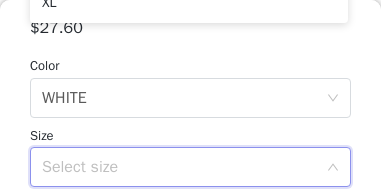 click on "Select size" at bounding box center [179, 167] 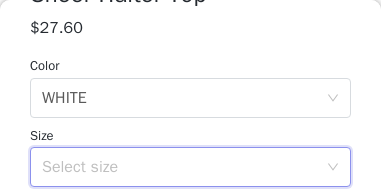 click on "Select size" at bounding box center (179, 167) 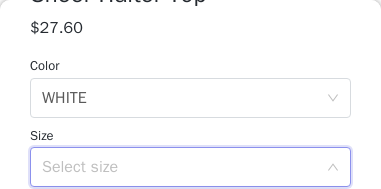 click on "Select size" at bounding box center (179, 167) 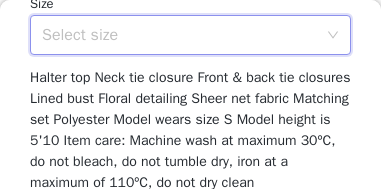 scroll, scrollTop: 752, scrollLeft: 0, axis: vertical 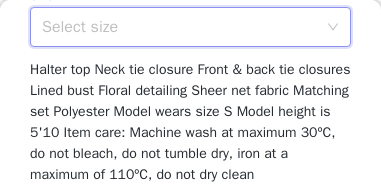 click on "Select size" at bounding box center (179, 27) 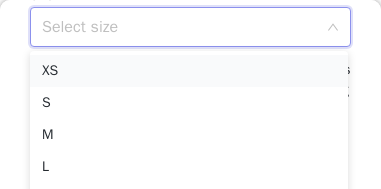 click on "XS" at bounding box center (189, 71) 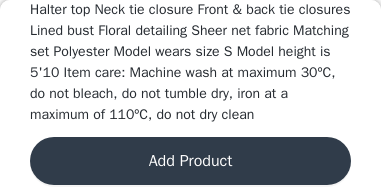 scroll, scrollTop: 832, scrollLeft: 0, axis: vertical 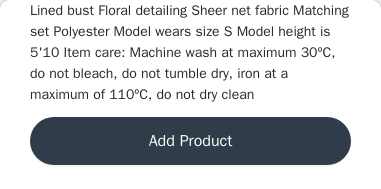 click on "Add Product" at bounding box center [190, 141] 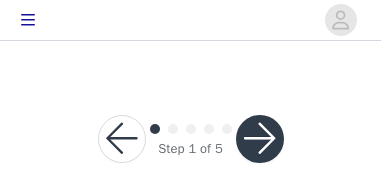 scroll, scrollTop: 1968, scrollLeft: 0, axis: vertical 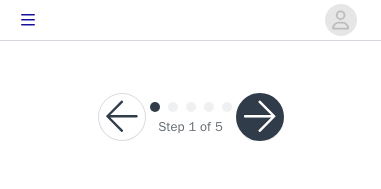 click at bounding box center [260, 117] 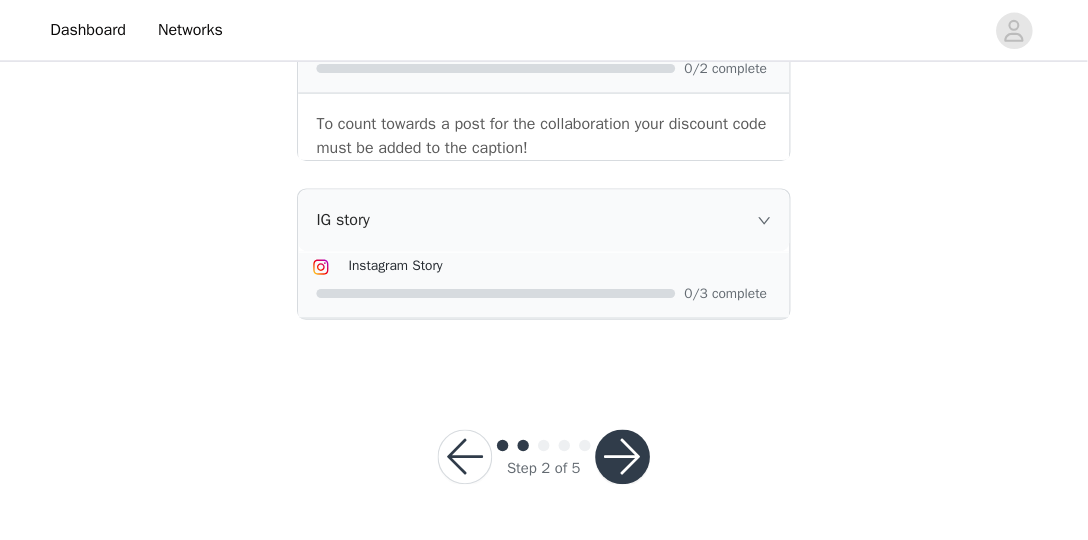 scroll, scrollTop: 1222, scrollLeft: 0, axis: vertical 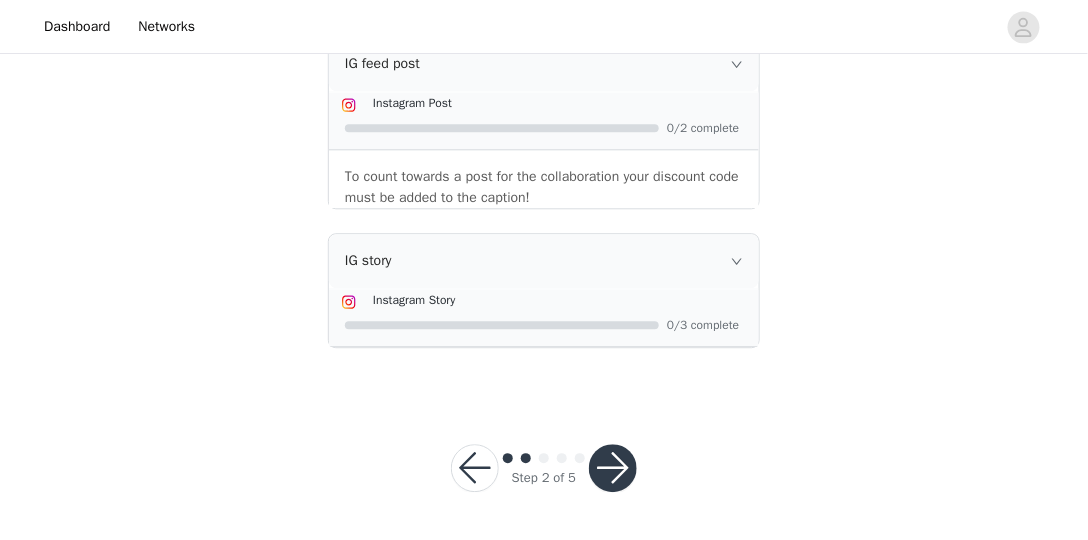 drag, startPoint x: 383, startPoint y: 7, endPoint x: 831, endPoint y: 156, distance: 472.12817 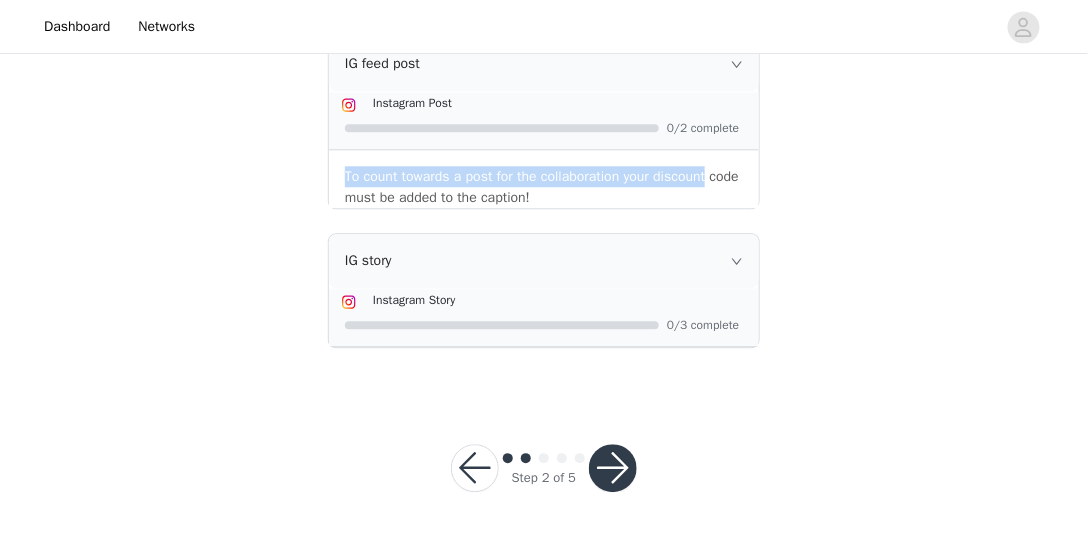 click on "STEP 2 OF 5
Posting requirements
All content must include the following information in your caption as well as your discount code    Hashtag in the captions:    #edikted, #ediktedad, #ediktedoncampus    Mention in the caption:    @edikted       Task Instructions   Please refer to our initial email sent for your exact content requirements.
IG POST REQUIREMENTS:
Post 2 IG feed posts and 3 IG stories.
Examples of IG content:
https://www.instagram.com/p/C3QmIY6utAV/?img_index=1
https://www.instagram.com/p/C3L_h51u9lu/?img_index=1
https://www.instagram.com/p/C25ZAxRPdEi/?img_index=1
TIKTOK POST REQUIREMENTS:
Post 2 tiktoks  wearing  the Edikted items.
Please have one tiktok as a try on haul with music in the background, and the other showing off a full Edikted fit.
Examples of Tiktok content:
https://www.tiktok.com/@edikted/video/7224989663331699986
FULL" at bounding box center (544, -358) 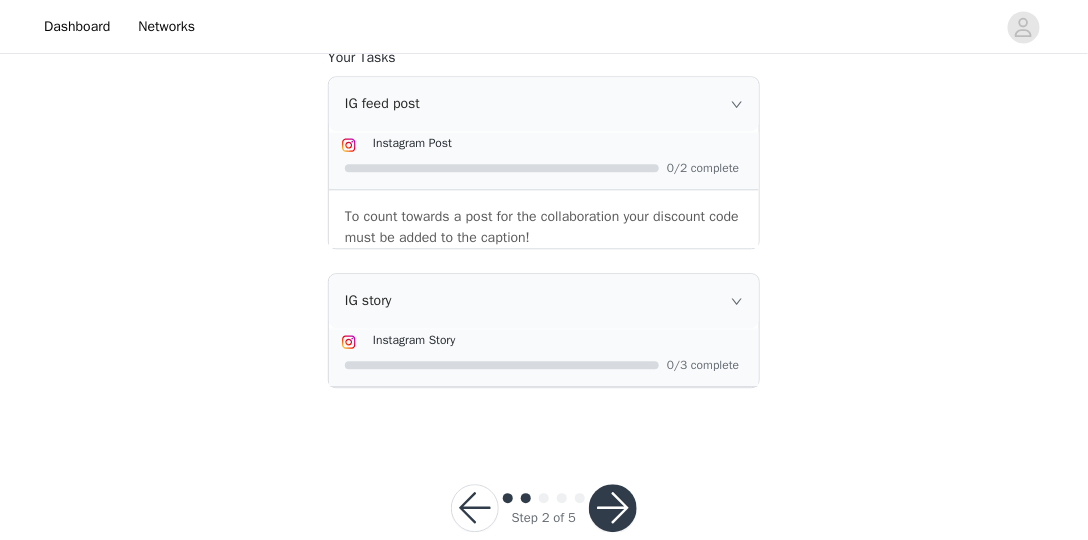 scroll, scrollTop: 1165, scrollLeft: 0, axis: vertical 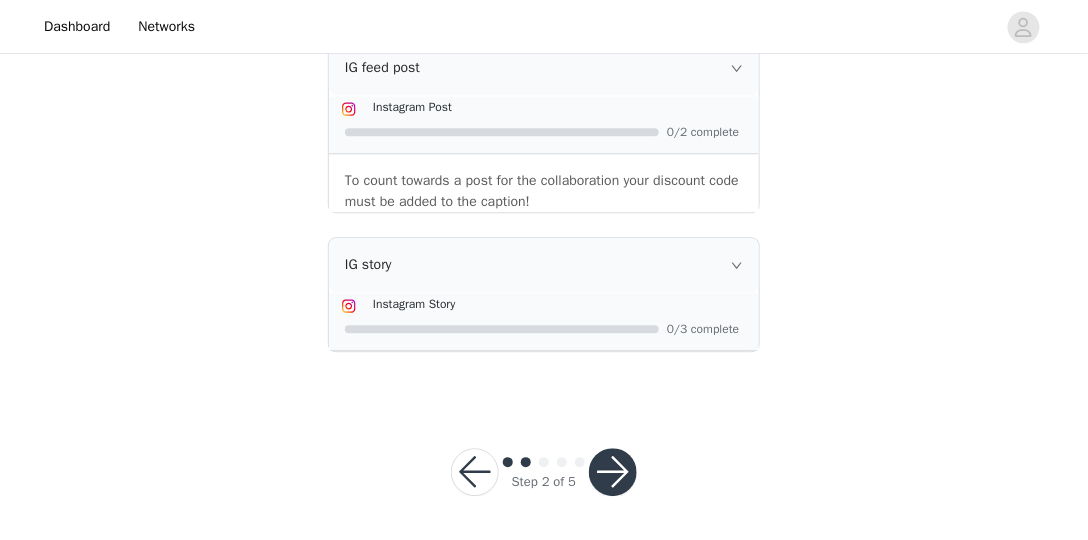 click on "IG story" at bounding box center [544, 265] 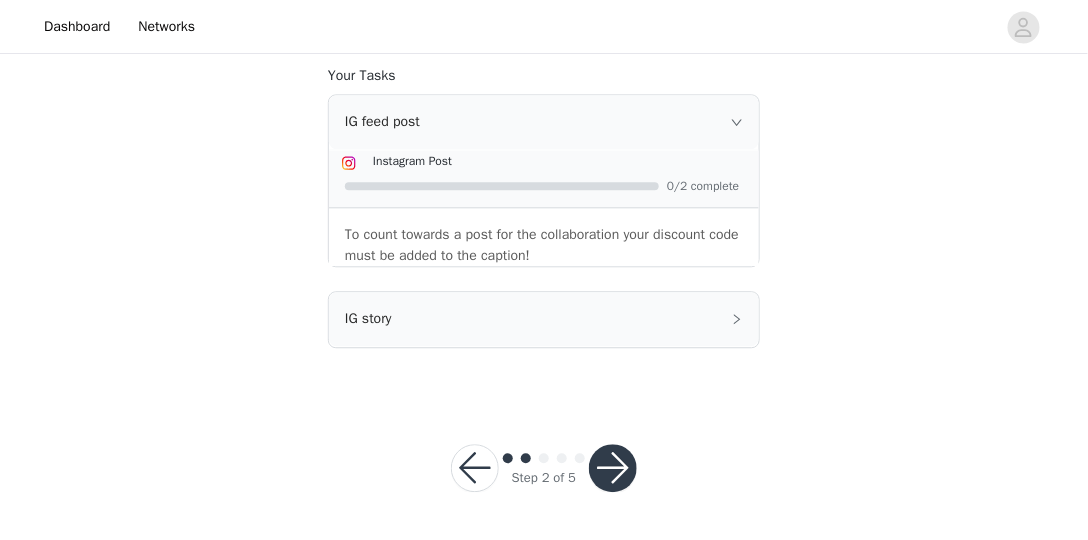 scroll, scrollTop: 1164, scrollLeft: 0, axis: vertical 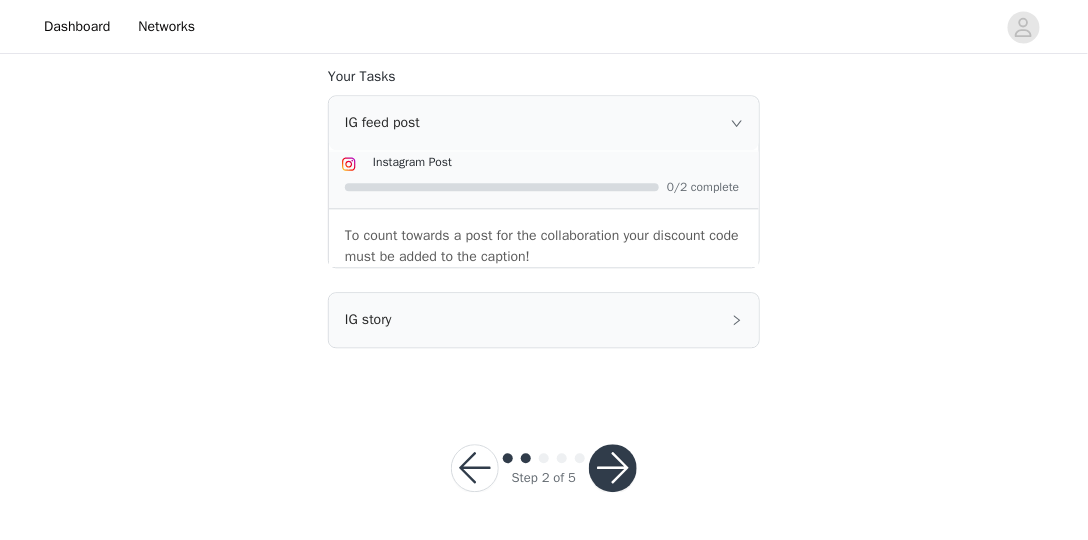click on "IG story" at bounding box center [544, 320] 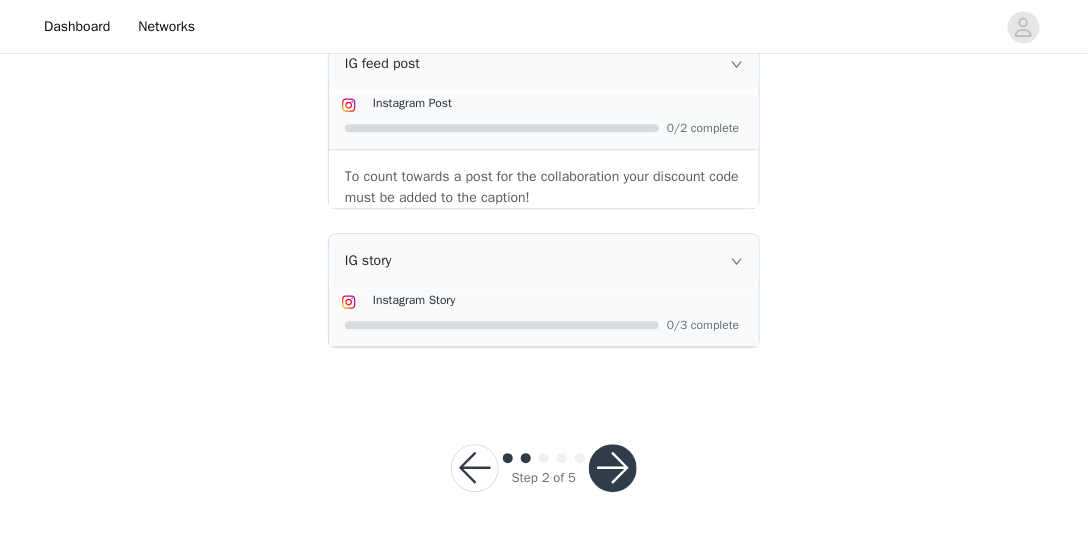 scroll, scrollTop: 1222, scrollLeft: 0, axis: vertical 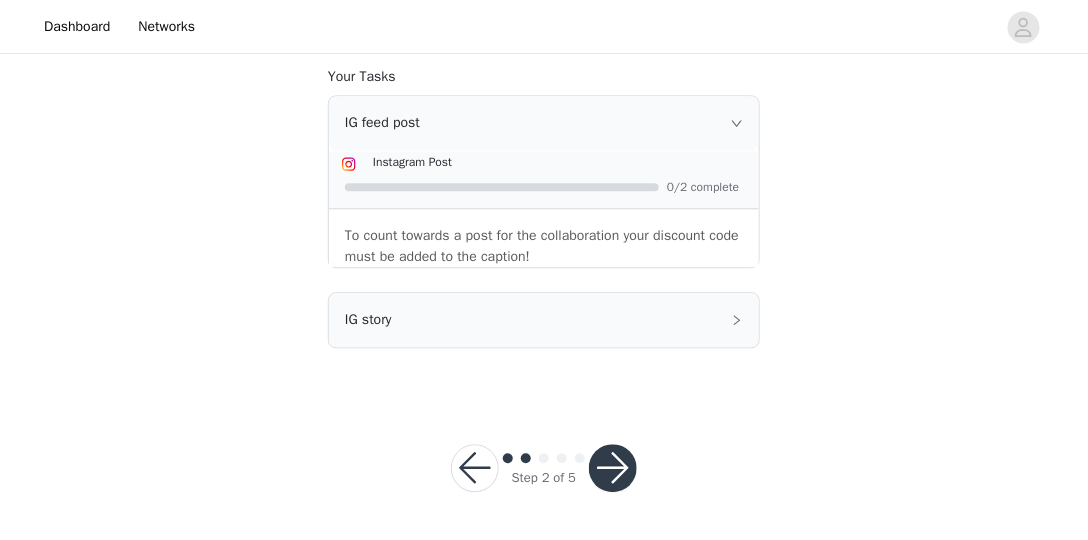 click on "IG story" at bounding box center [544, 320] 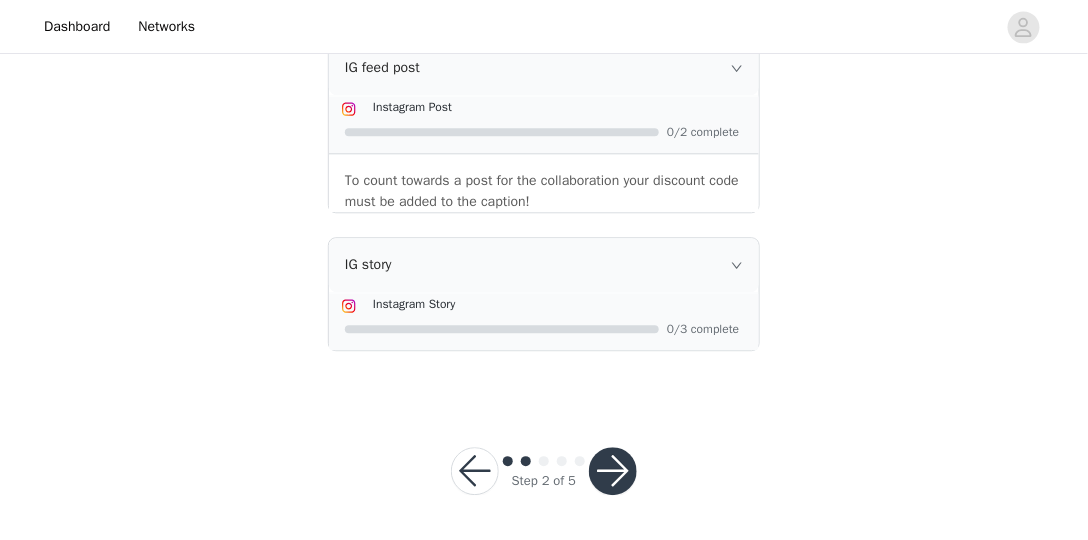 scroll, scrollTop: 1222, scrollLeft: 0, axis: vertical 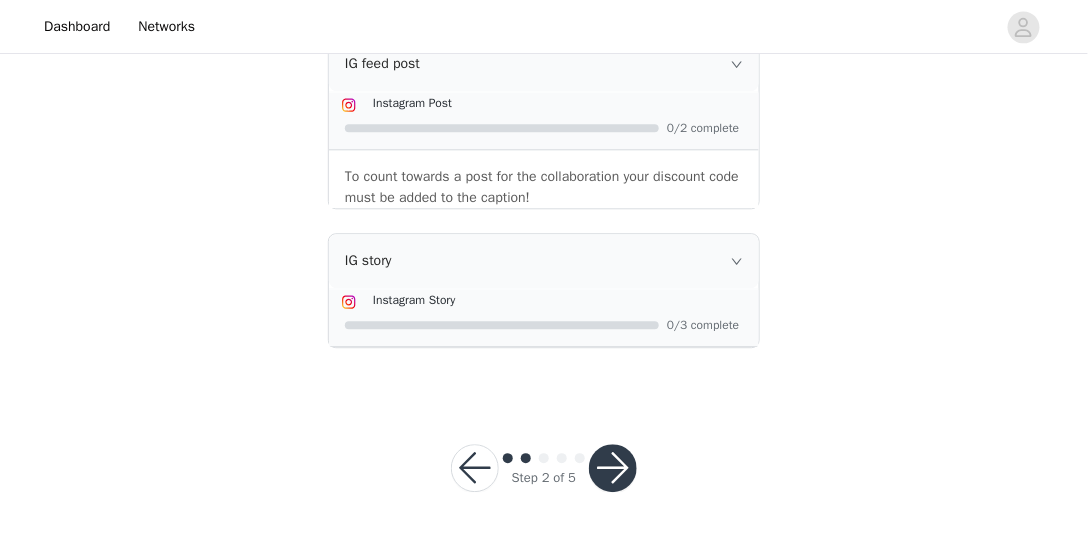 click on "IG story" at bounding box center (544, 261) 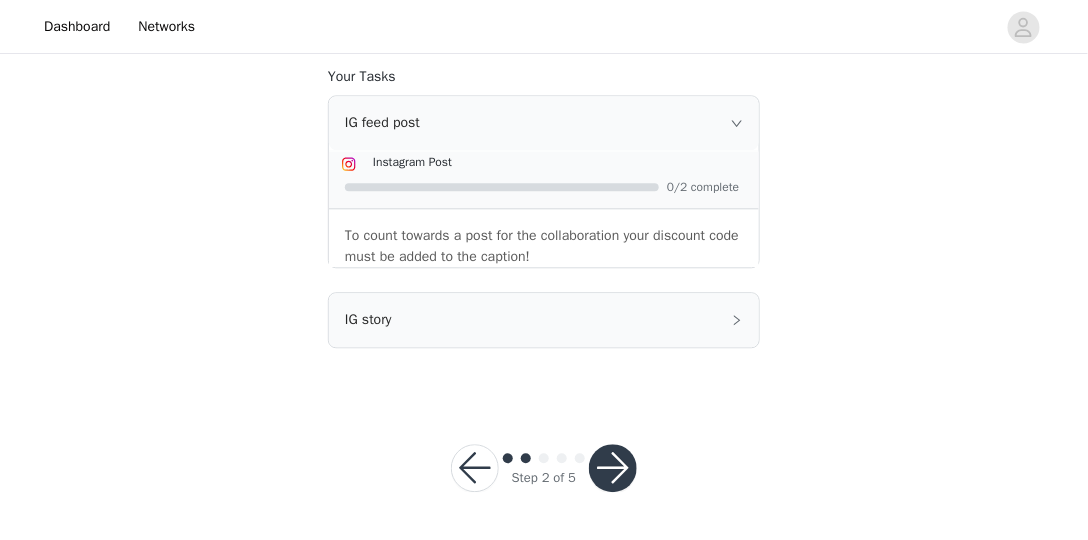 click on "IG story" at bounding box center (544, 320) 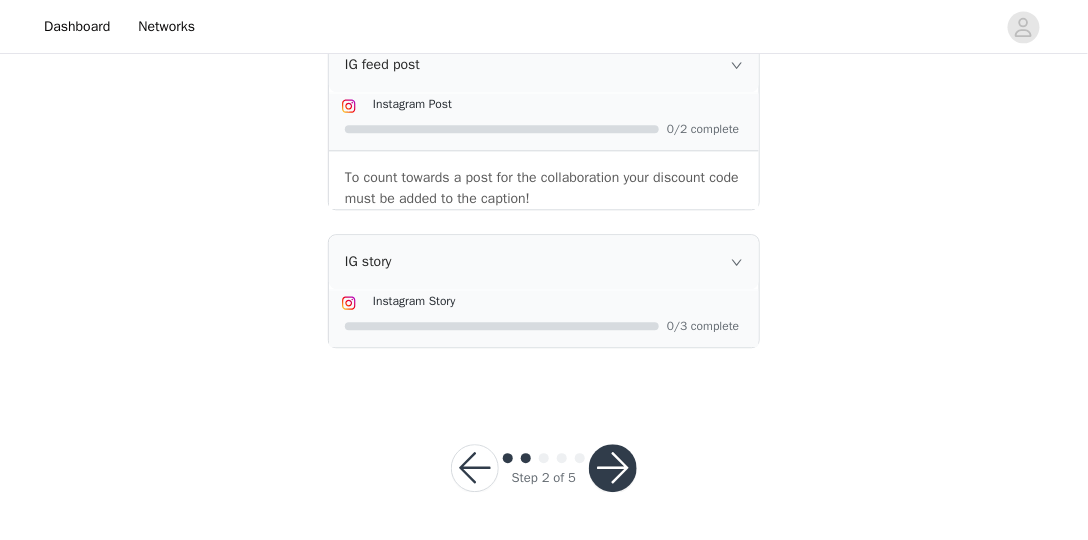 scroll, scrollTop: 1222, scrollLeft: 0, axis: vertical 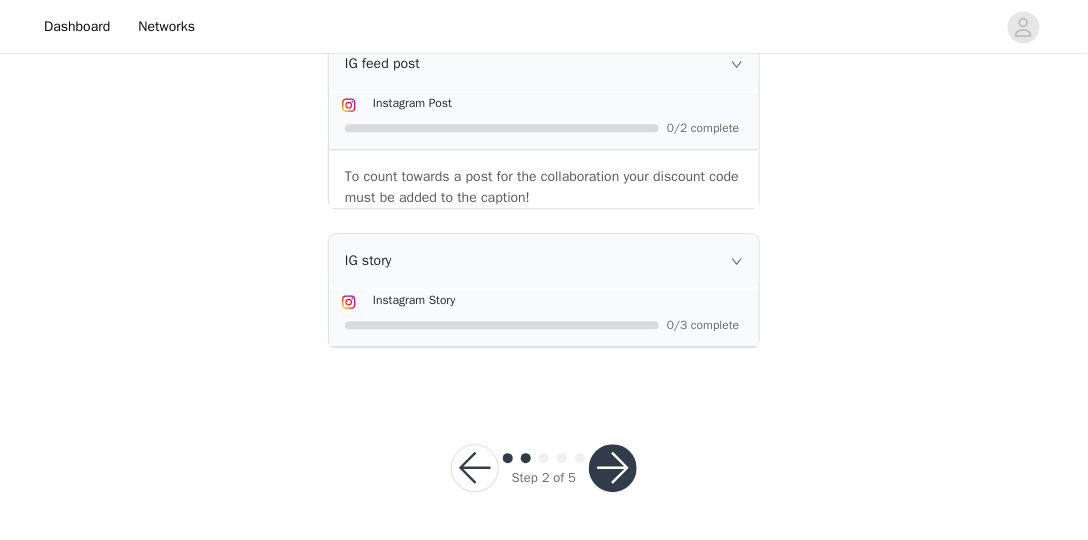 click at bounding box center (613, 468) 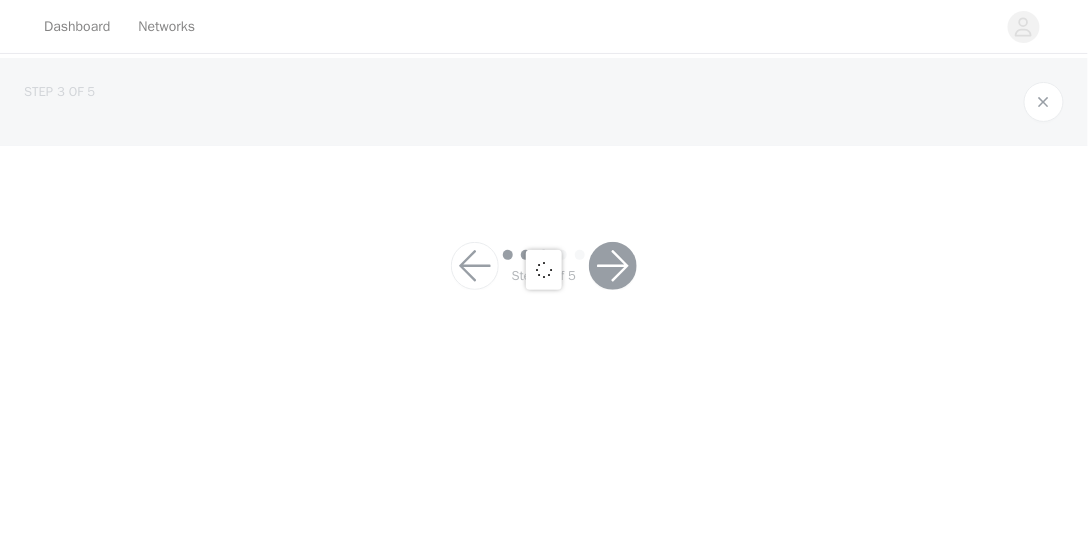 scroll, scrollTop: 0, scrollLeft: 0, axis: both 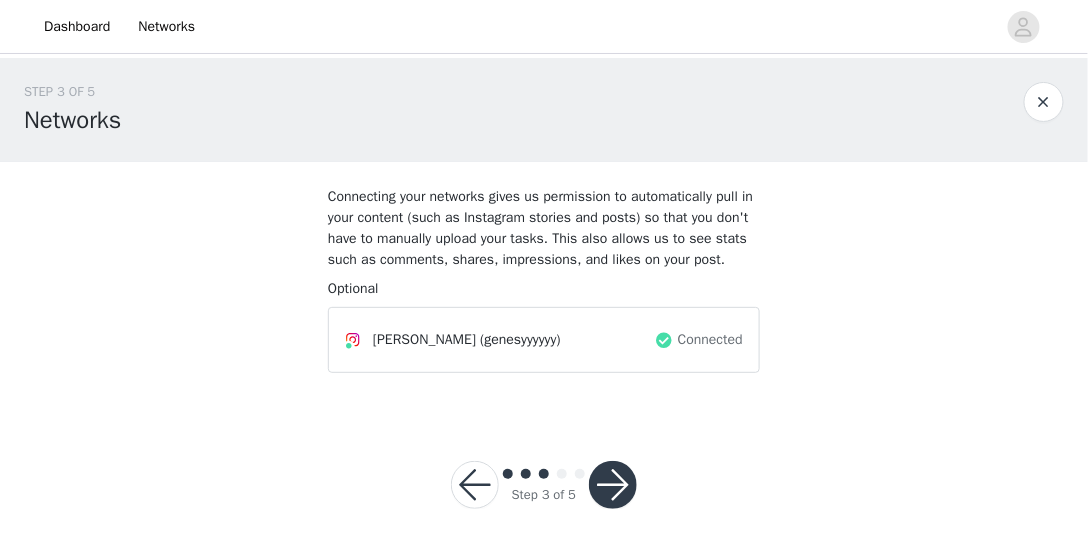 click at bounding box center (613, 485) 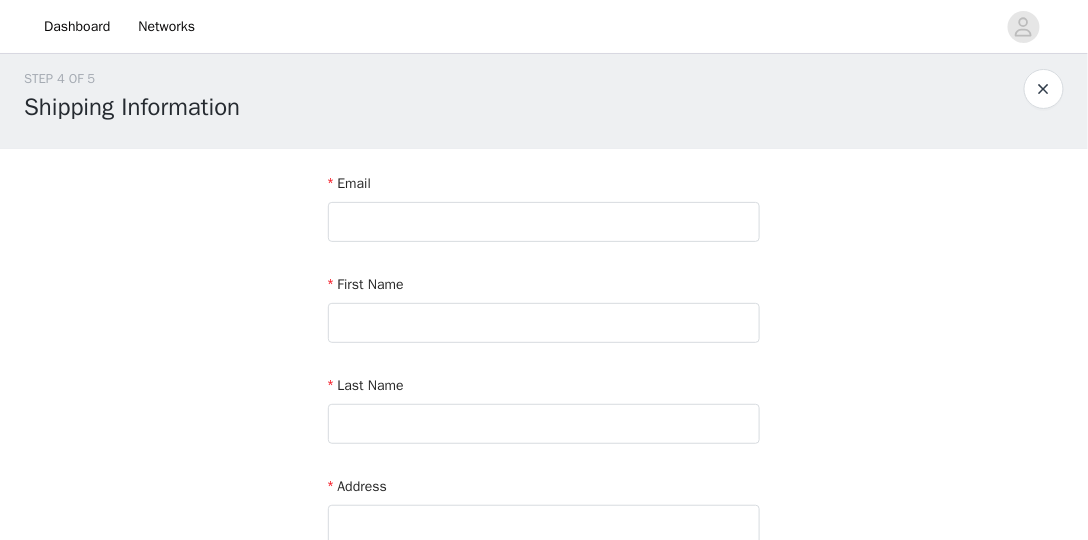 scroll, scrollTop: 0, scrollLeft: 0, axis: both 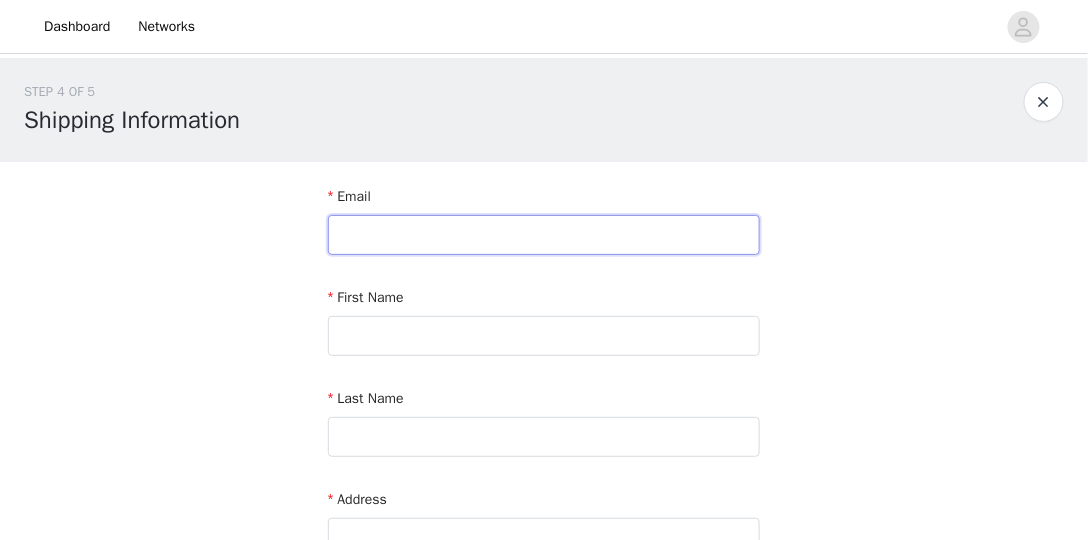 click at bounding box center [544, 235] 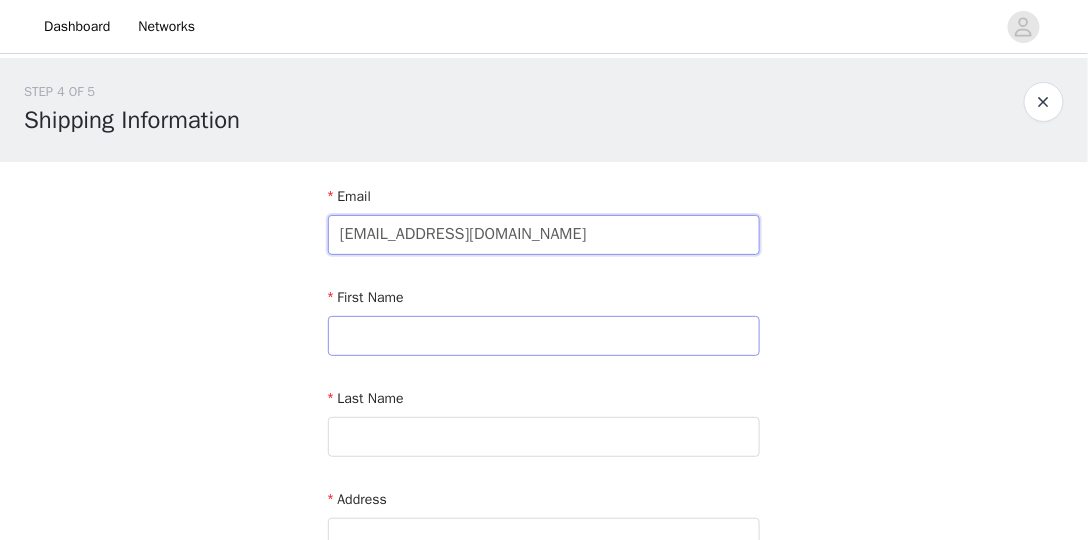 type on "velazquezgenesy@gmail.com" 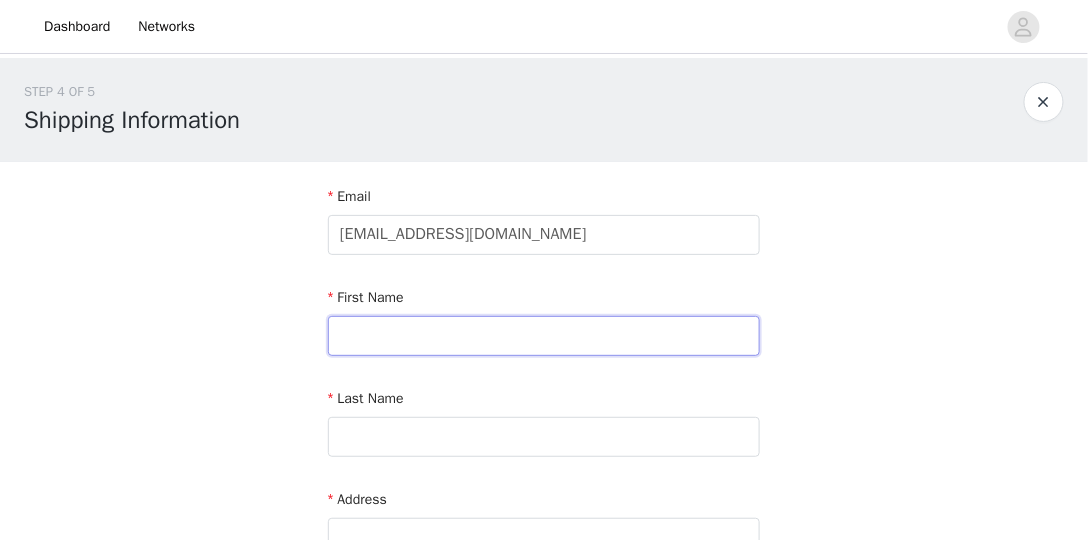 click at bounding box center [544, 336] 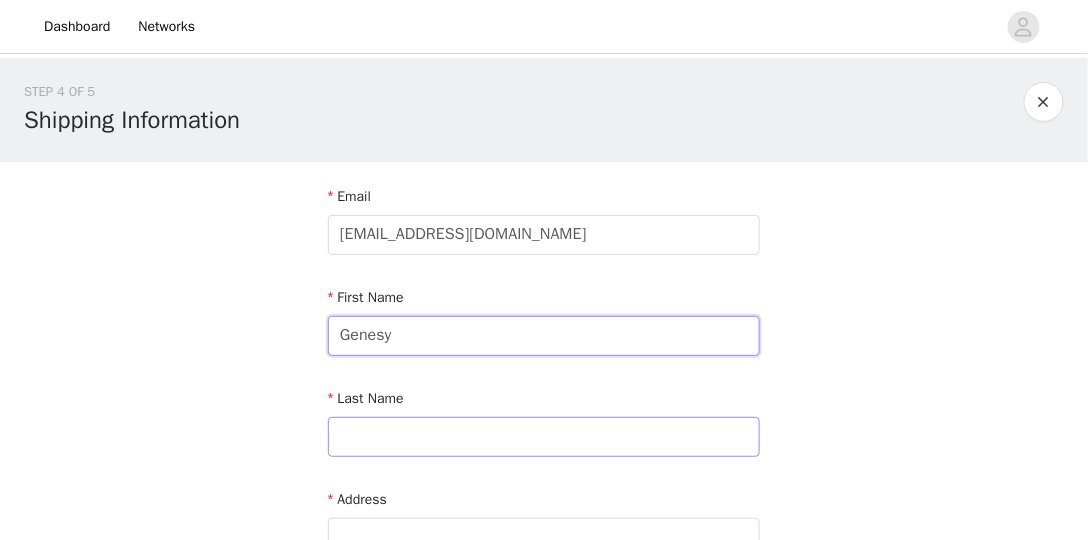 type on "Genesy" 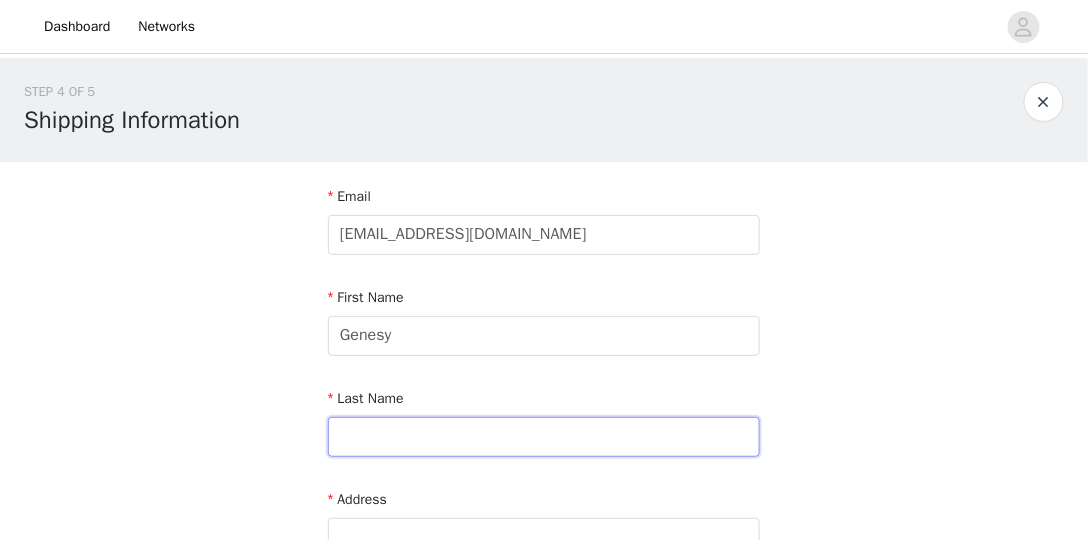 click at bounding box center [544, 437] 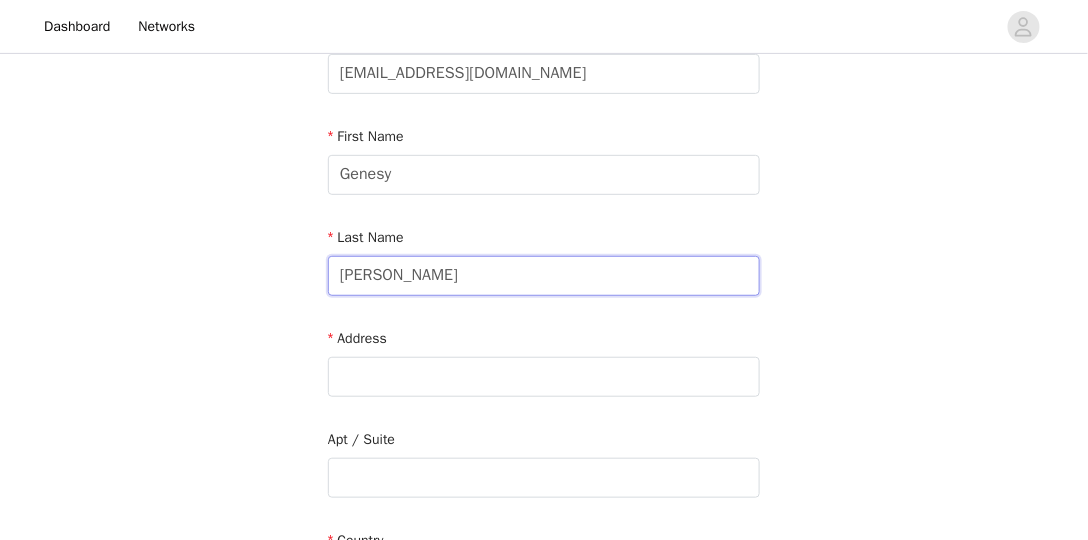 scroll, scrollTop: 171, scrollLeft: 0, axis: vertical 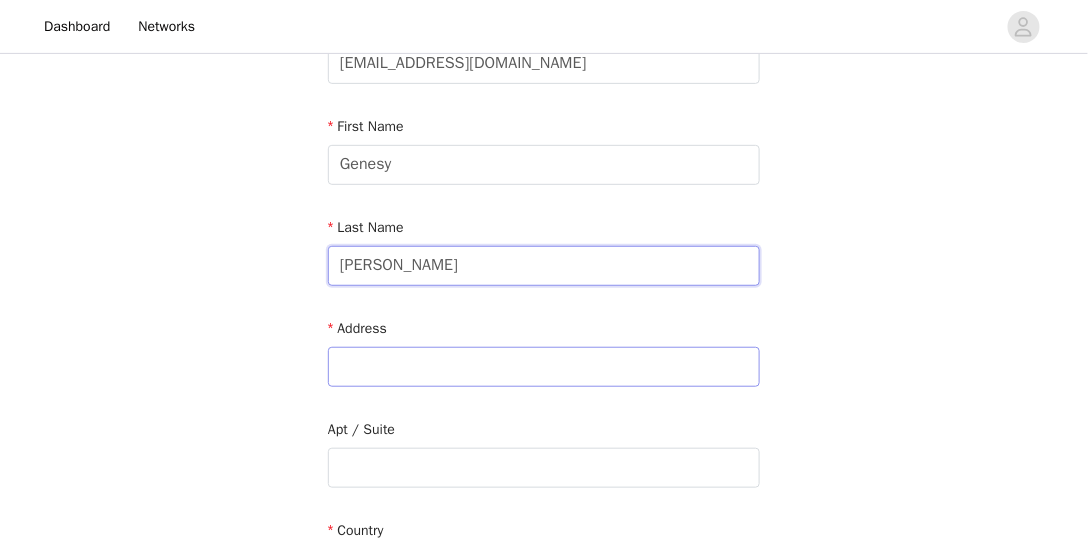 type on "Velazquez" 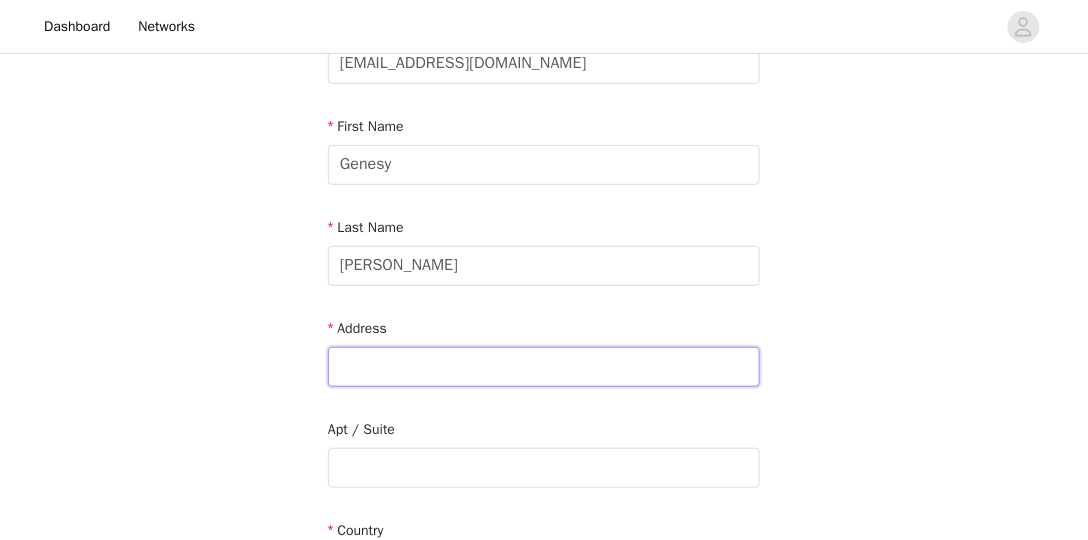 click at bounding box center (544, 367) 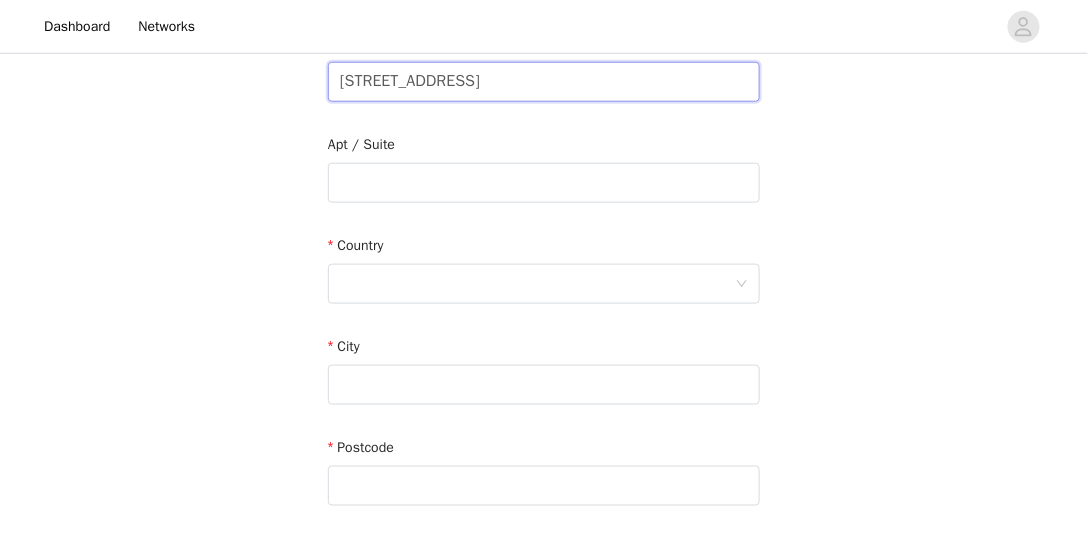 scroll, scrollTop: 457, scrollLeft: 0, axis: vertical 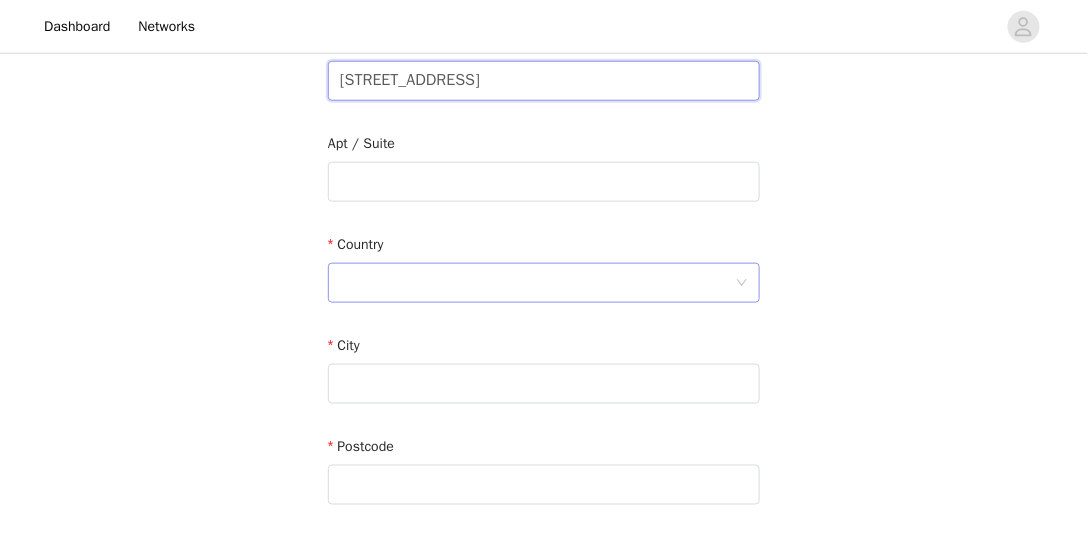 type on "2223 nw poplar pl" 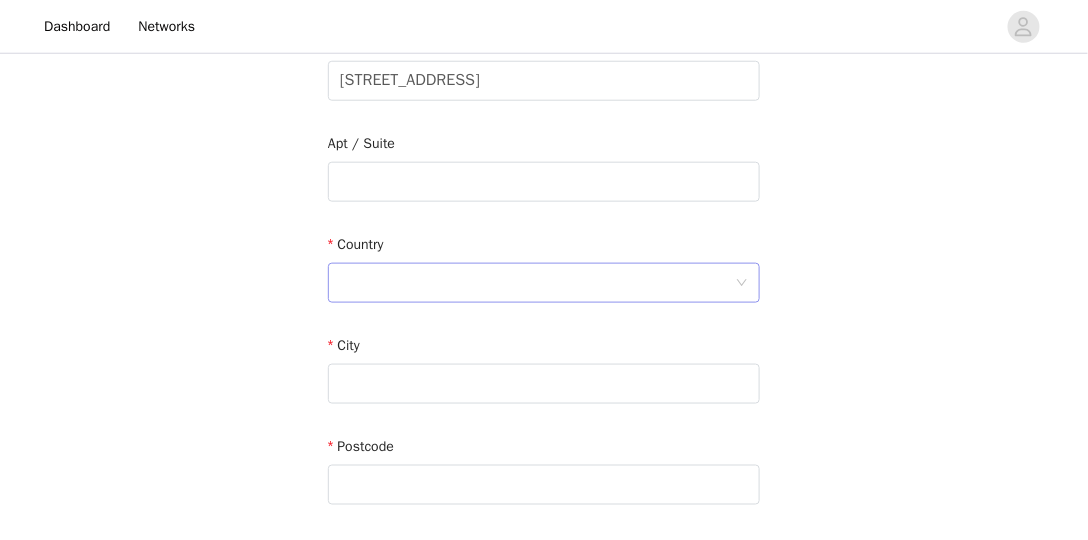 click at bounding box center [537, 283] 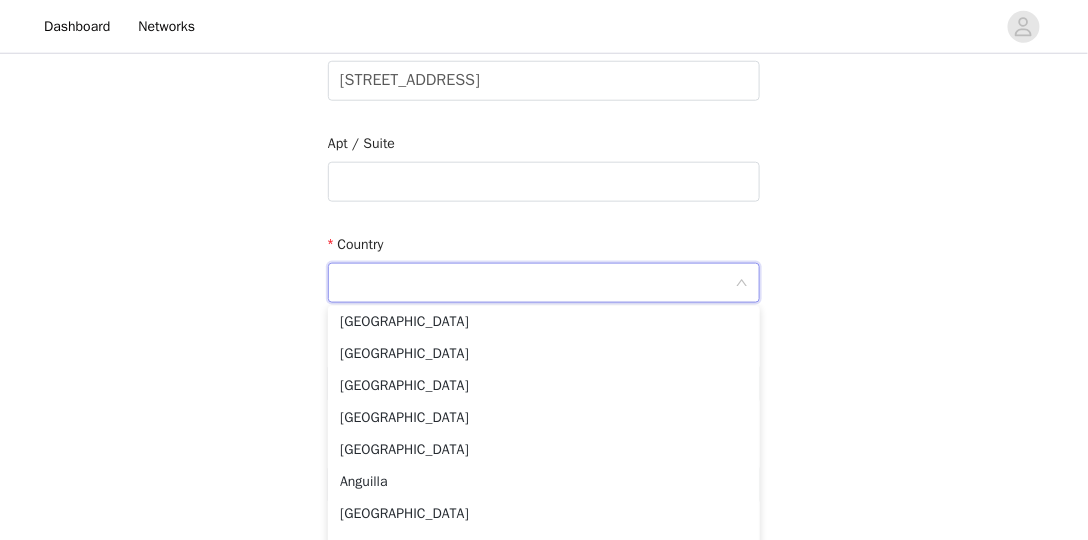type on "s" 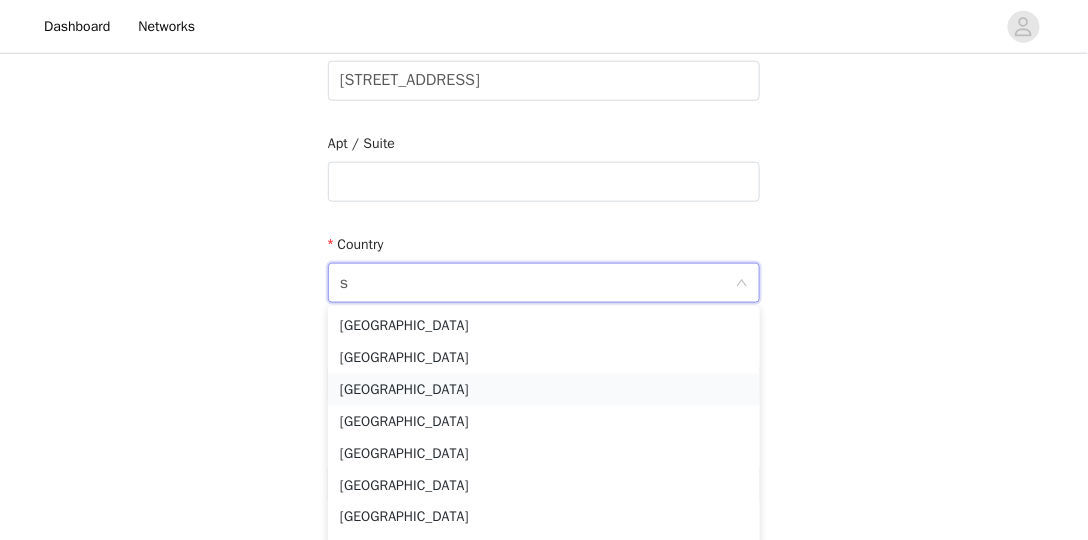 scroll, scrollTop: 0, scrollLeft: 0, axis: both 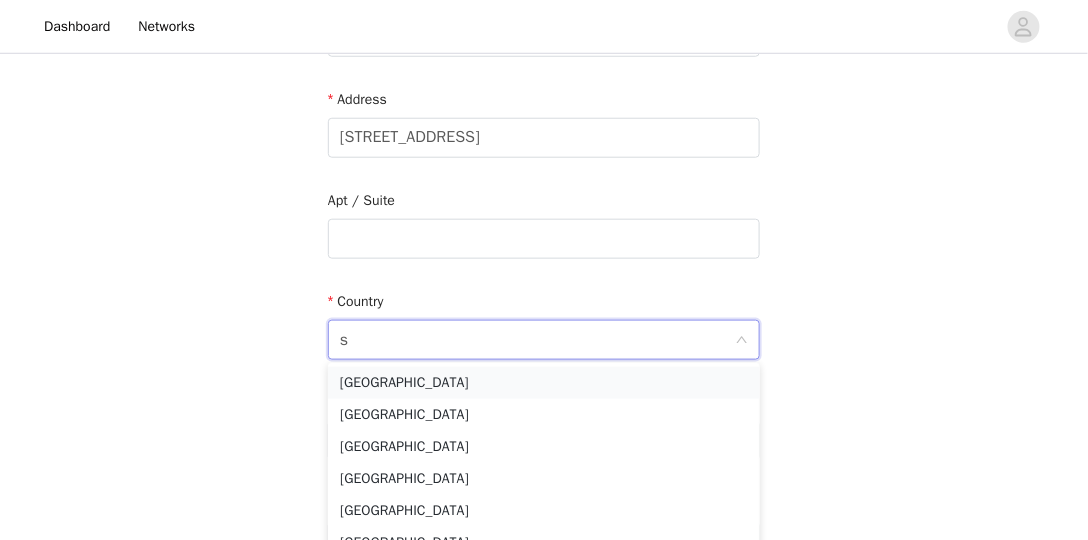 click on "United States" at bounding box center [544, 383] 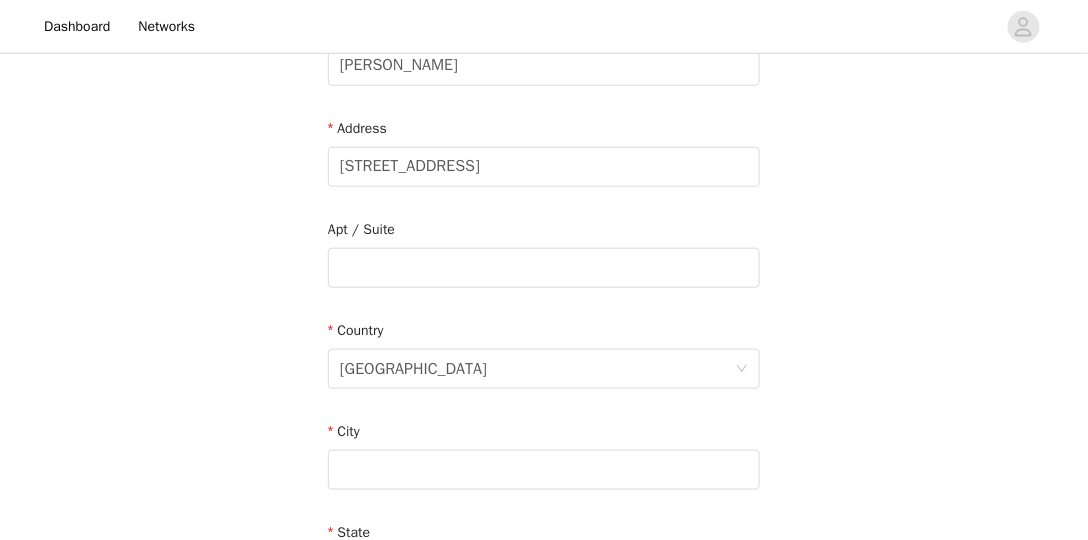 scroll, scrollTop: 457, scrollLeft: 0, axis: vertical 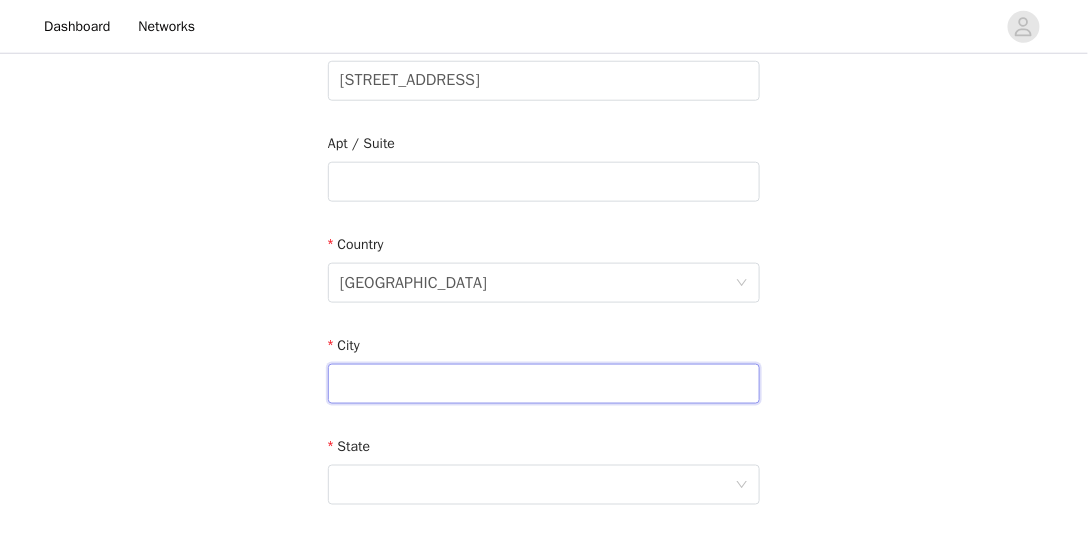 click at bounding box center [544, 384] 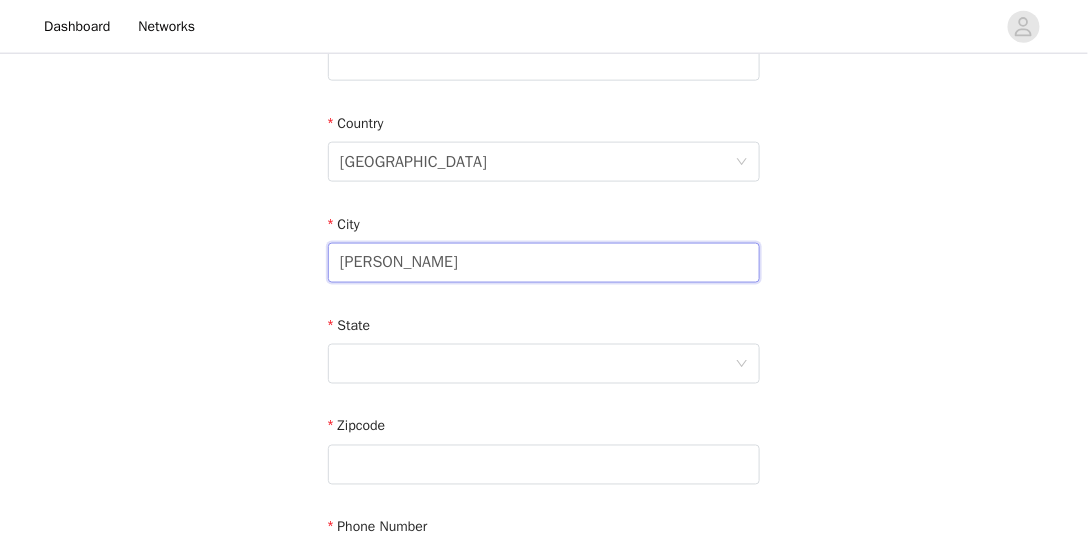 scroll, scrollTop: 685, scrollLeft: 0, axis: vertical 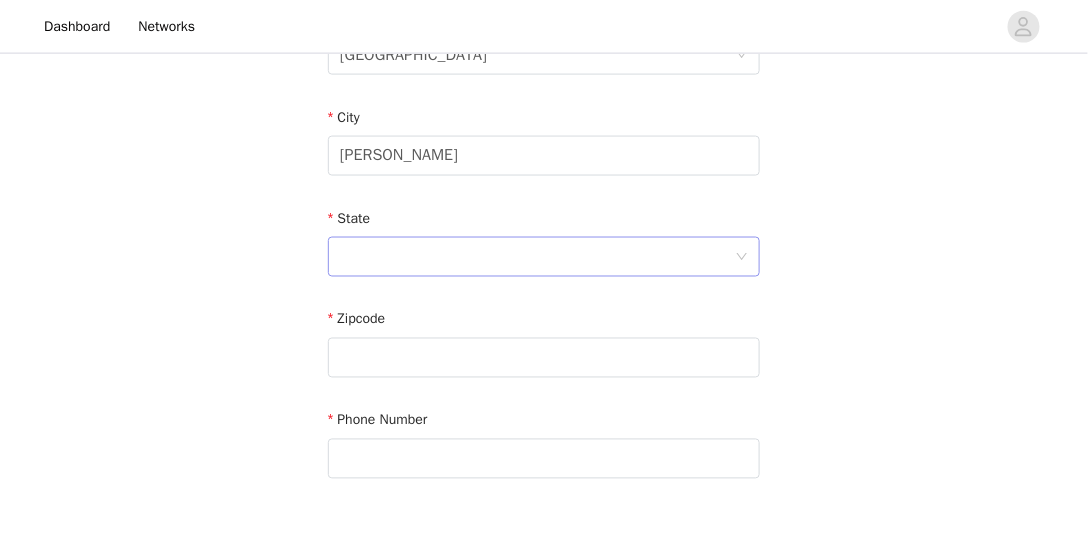 click at bounding box center [537, 257] 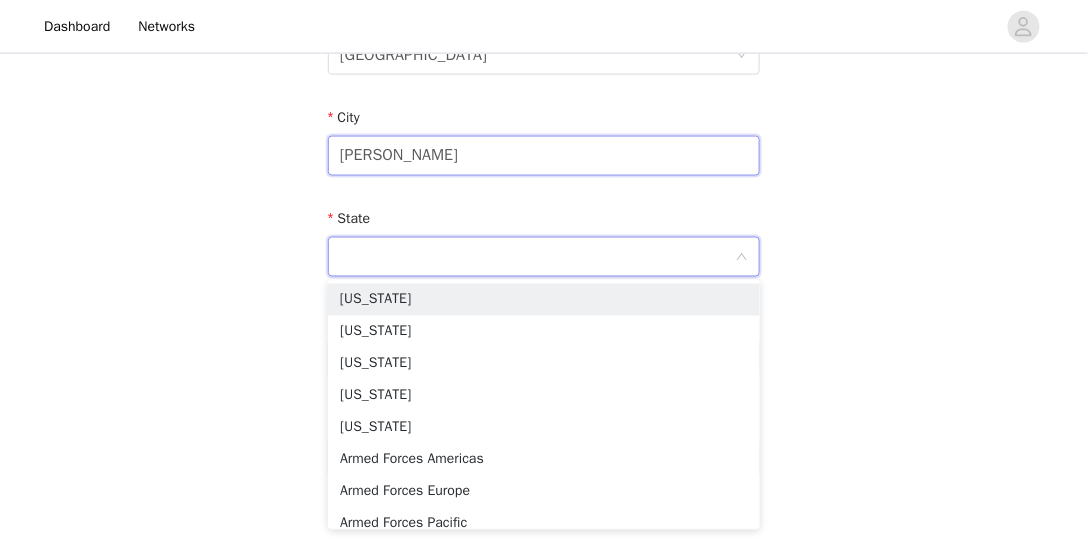 click on "redmond" at bounding box center (544, 156) 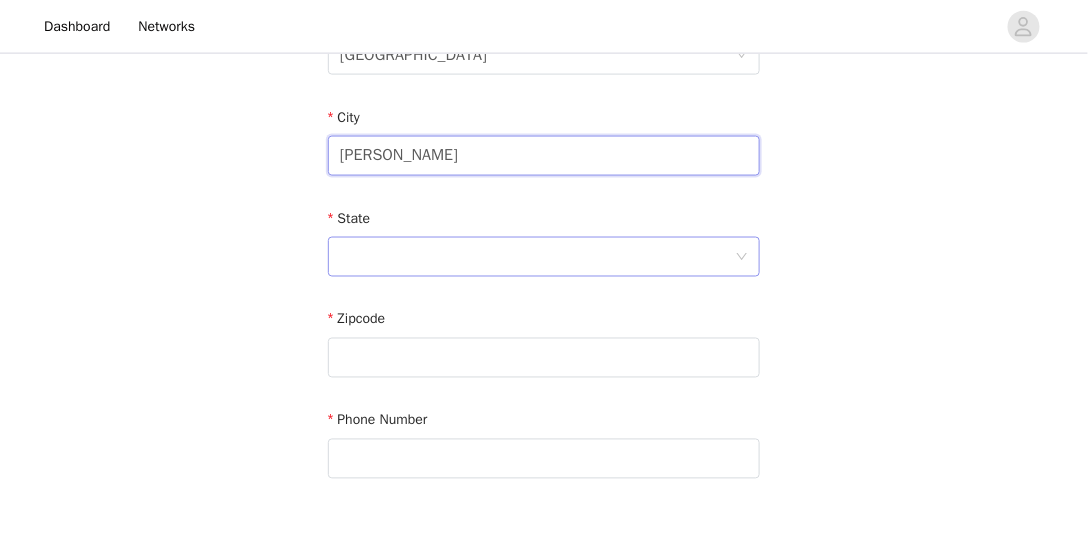 type on "Redmond" 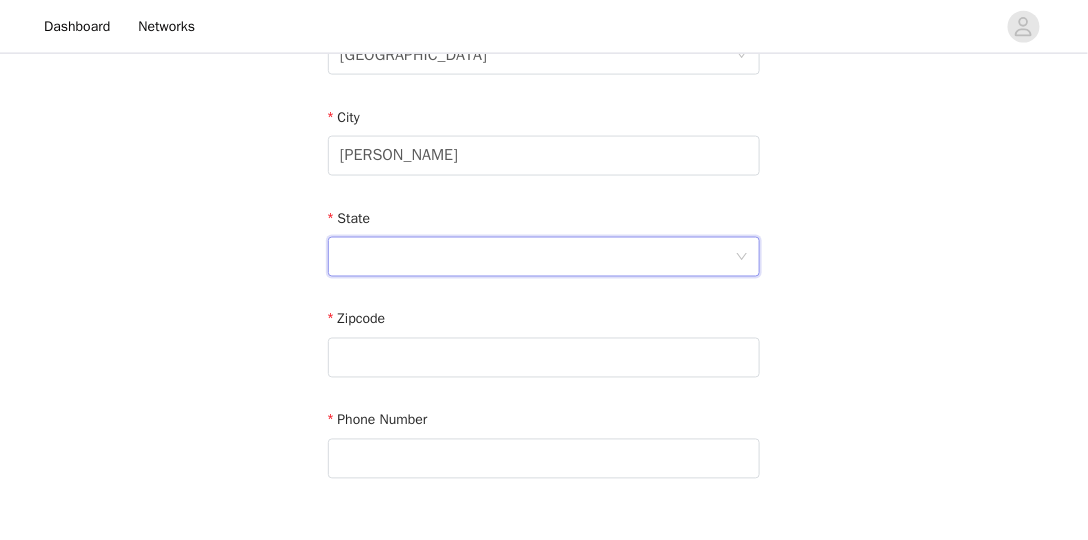 click at bounding box center [537, 257] 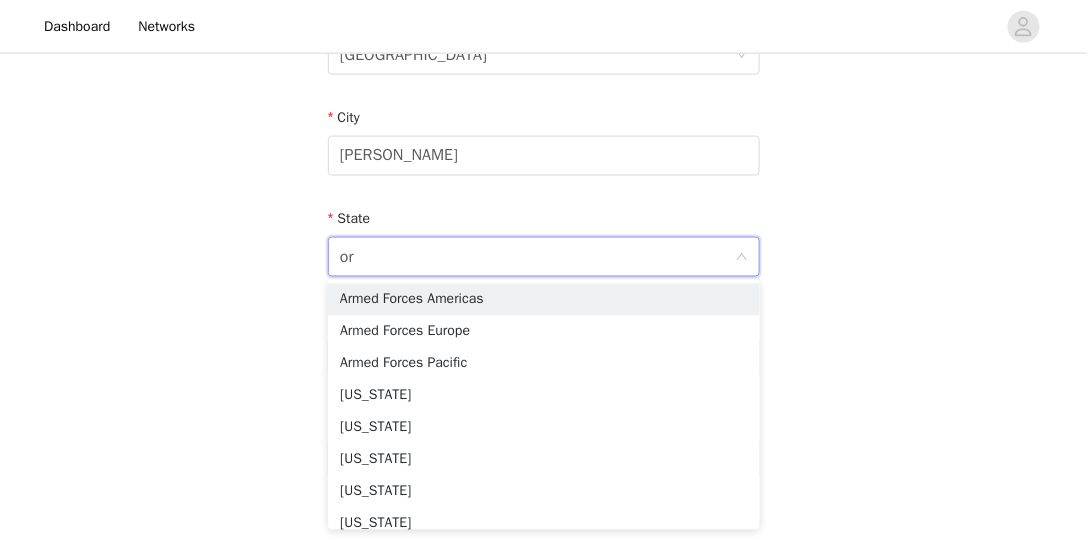 type on "ore" 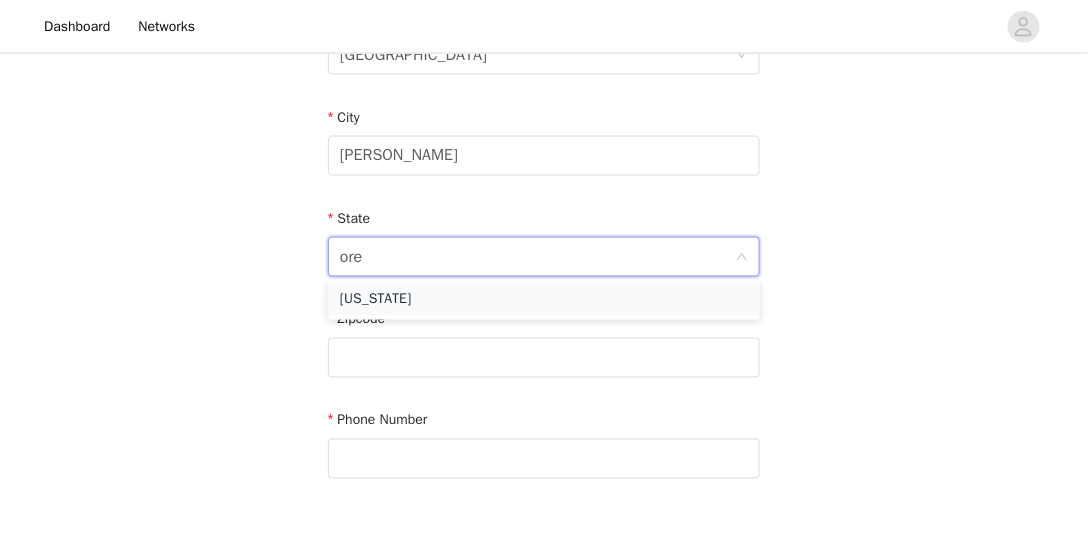 click on "Oregon" at bounding box center [544, 300] 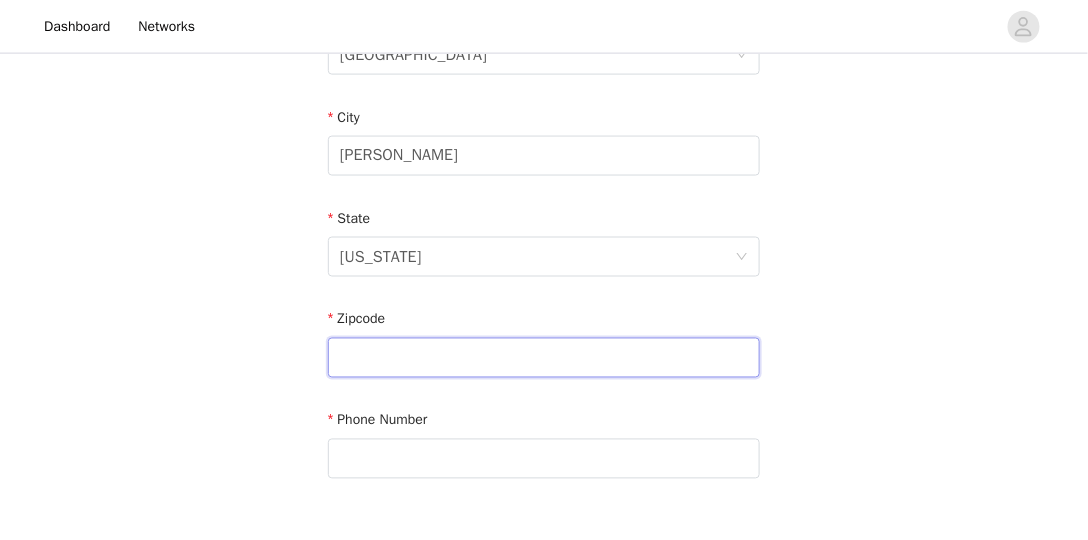 click at bounding box center [544, 358] 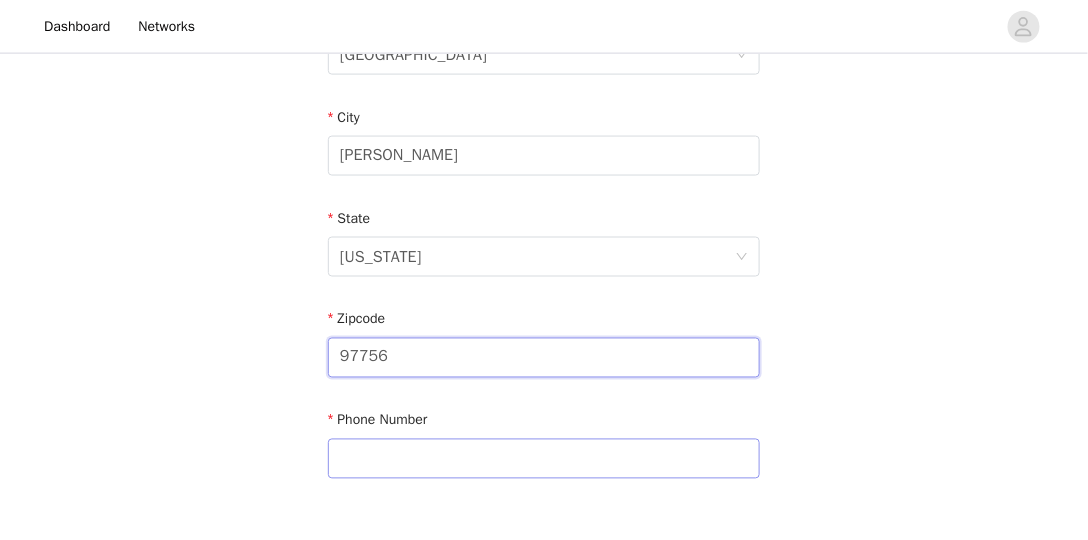 type on "97756" 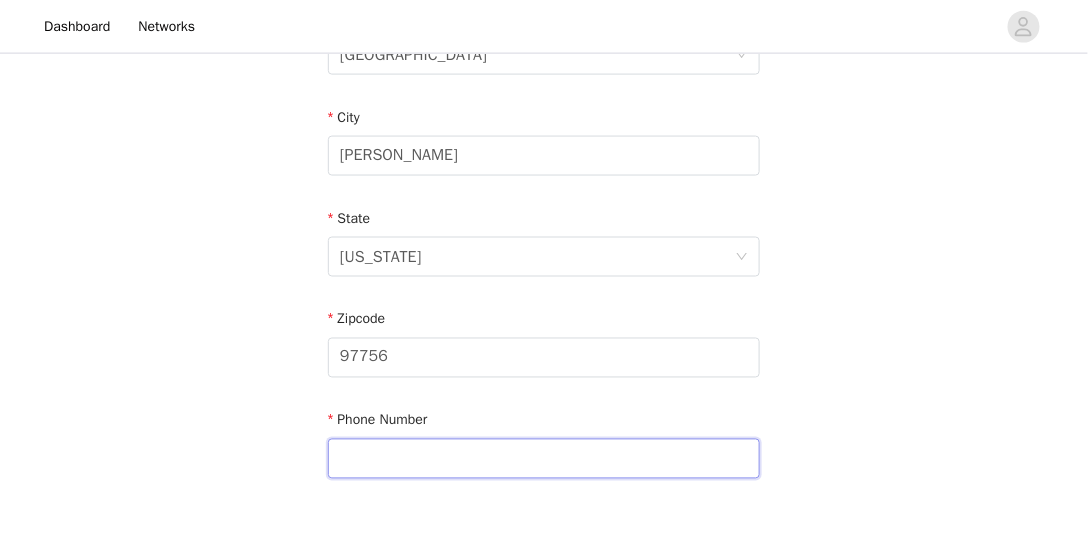 click at bounding box center [544, 459] 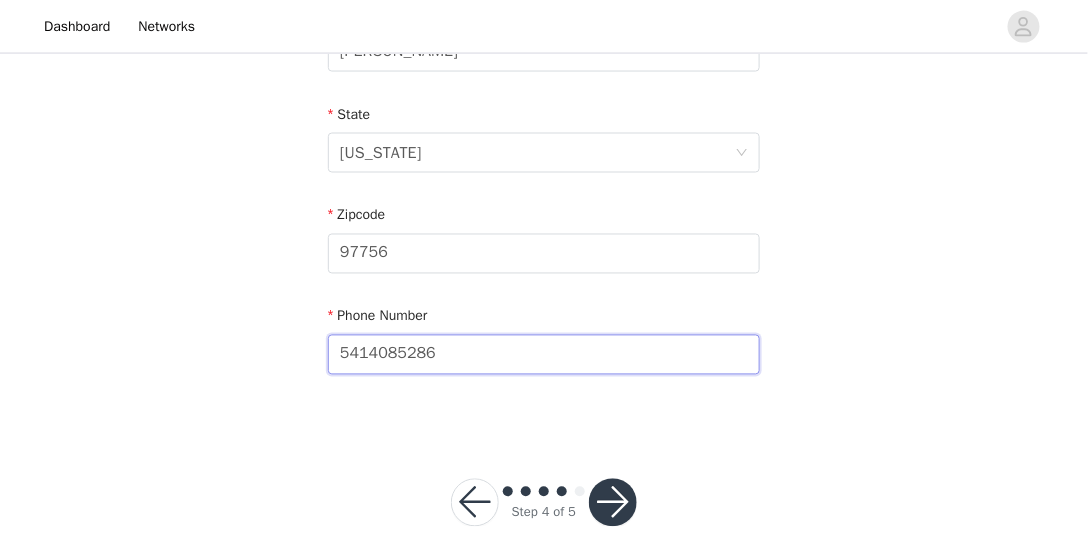 scroll, scrollTop: 800, scrollLeft: 0, axis: vertical 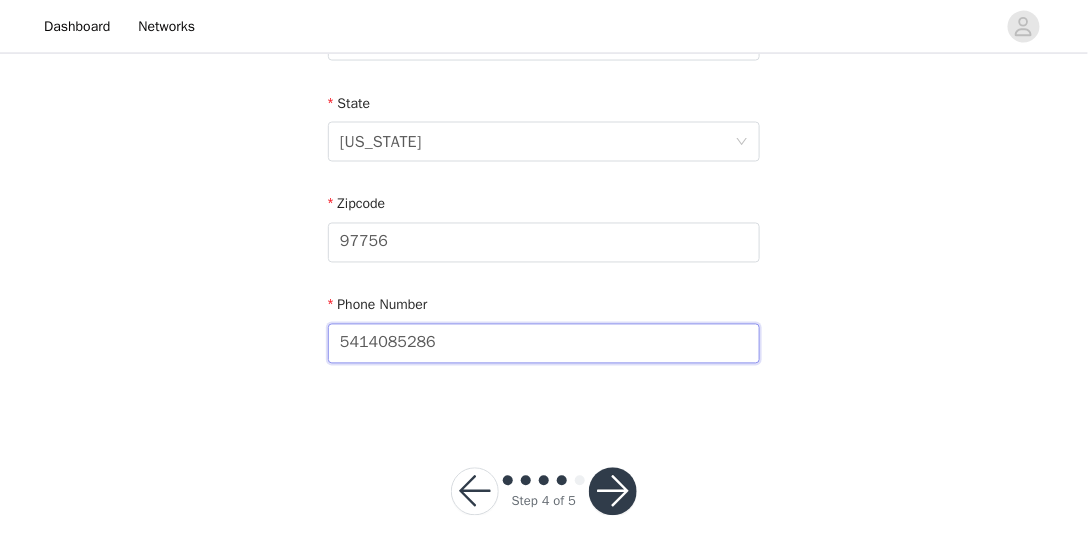 type on "5414085286" 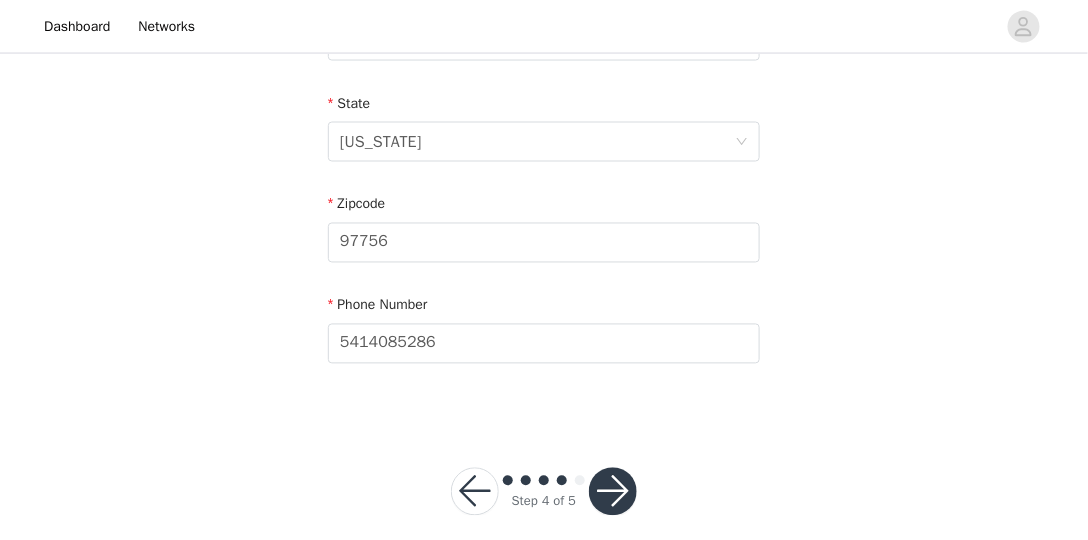 click at bounding box center [613, 492] 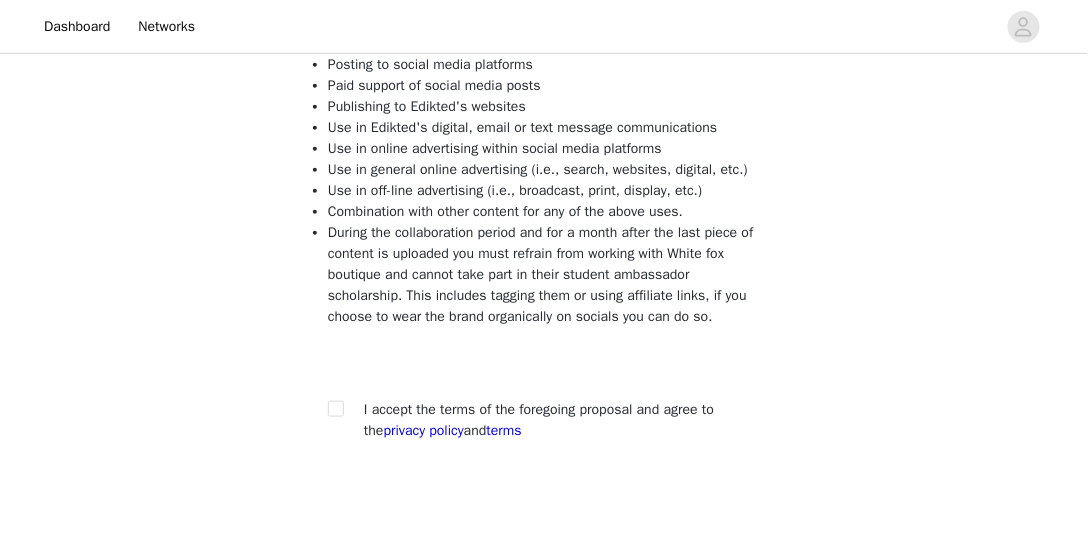 scroll, scrollTop: 285, scrollLeft: 0, axis: vertical 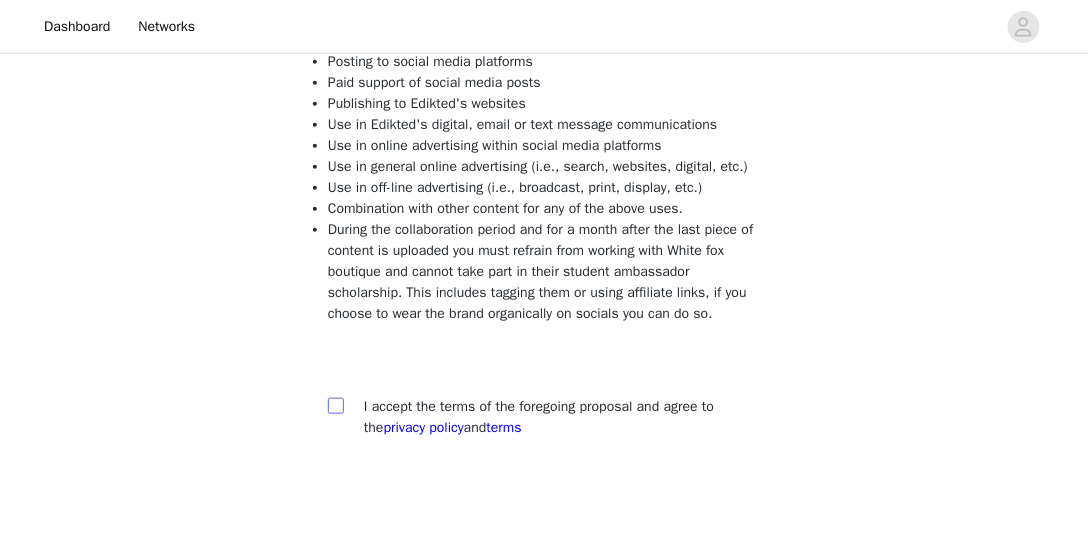 click at bounding box center [335, 405] 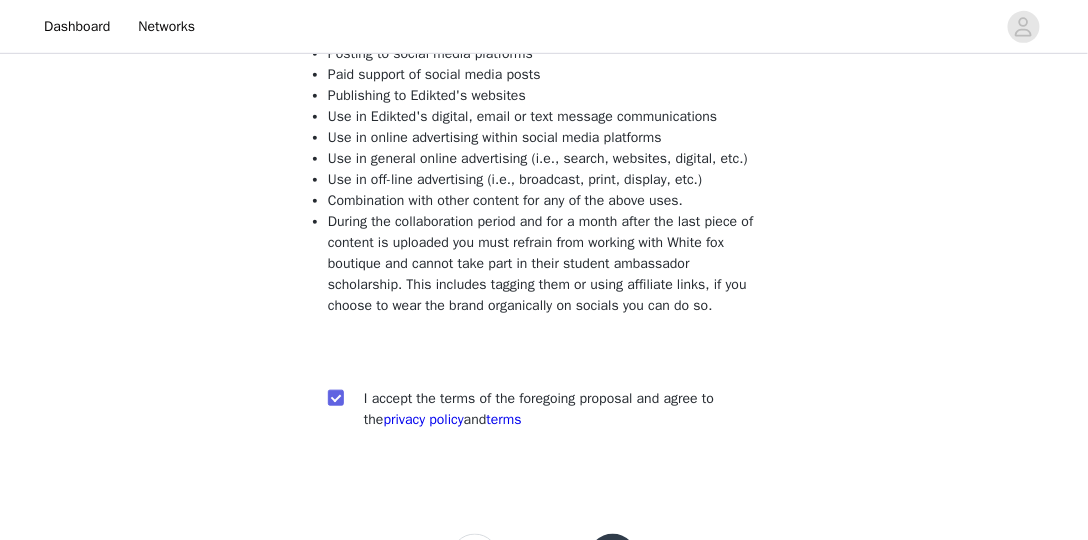 scroll, scrollTop: 382, scrollLeft: 0, axis: vertical 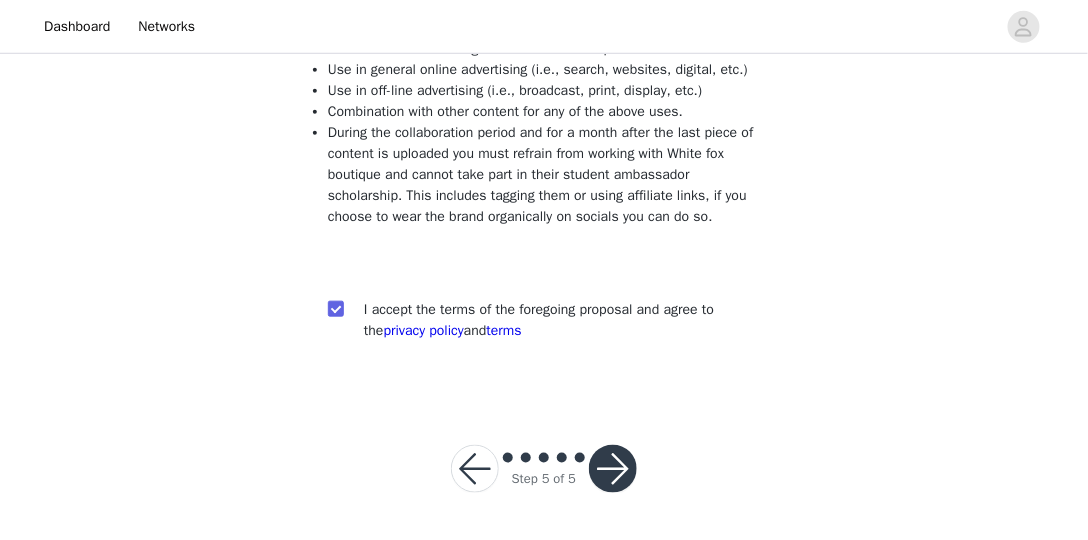 click at bounding box center (613, 469) 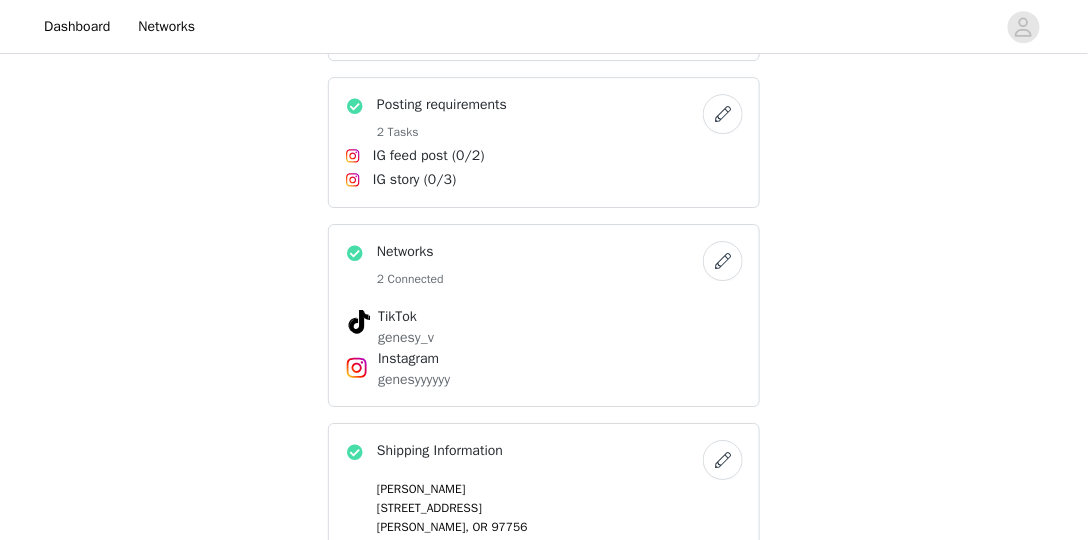 scroll, scrollTop: 1600, scrollLeft: 0, axis: vertical 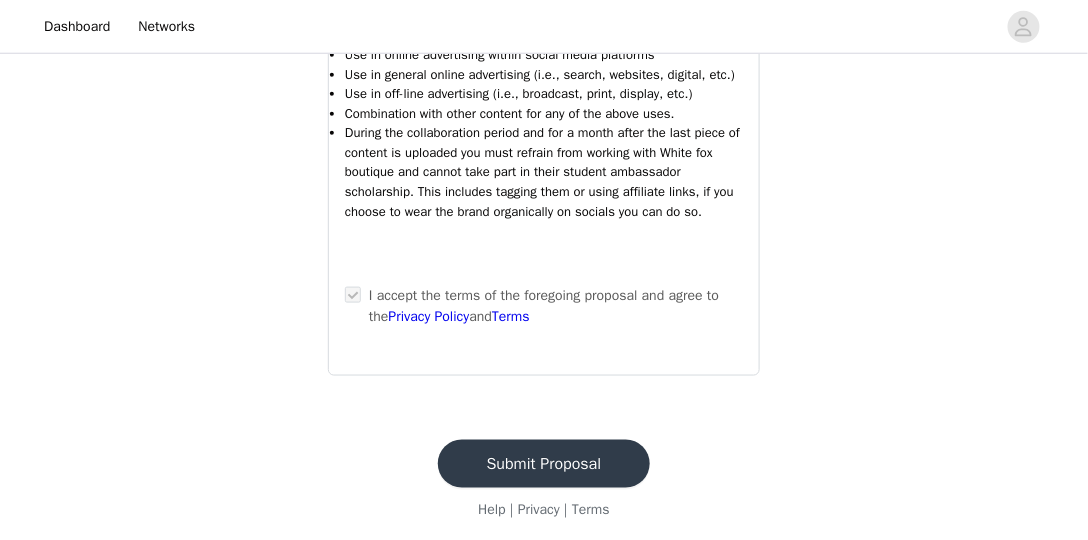drag, startPoint x: 507, startPoint y: 465, endPoint x: 508, endPoint y: 455, distance: 10.049875 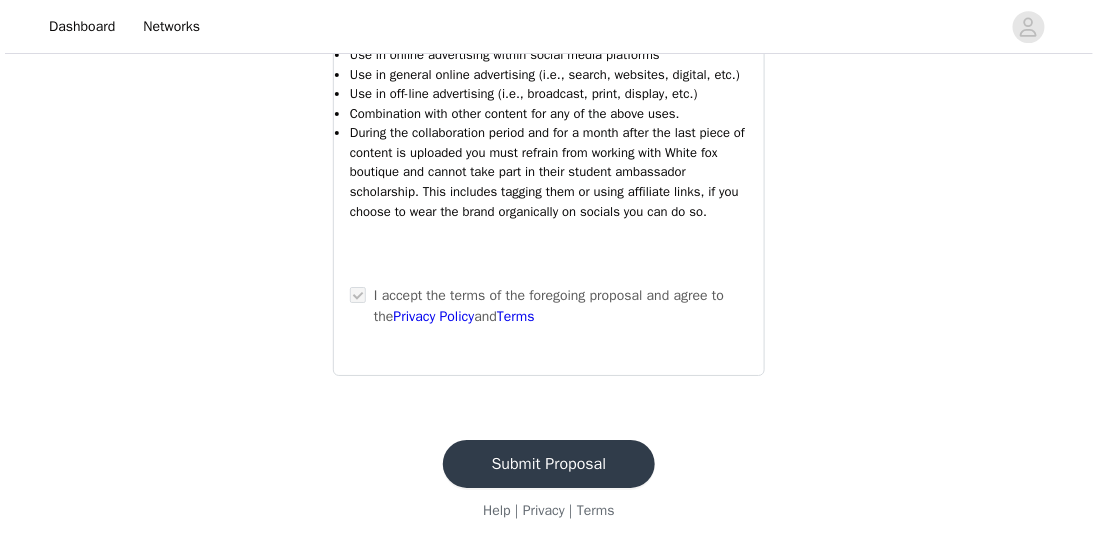 scroll, scrollTop: 0, scrollLeft: 0, axis: both 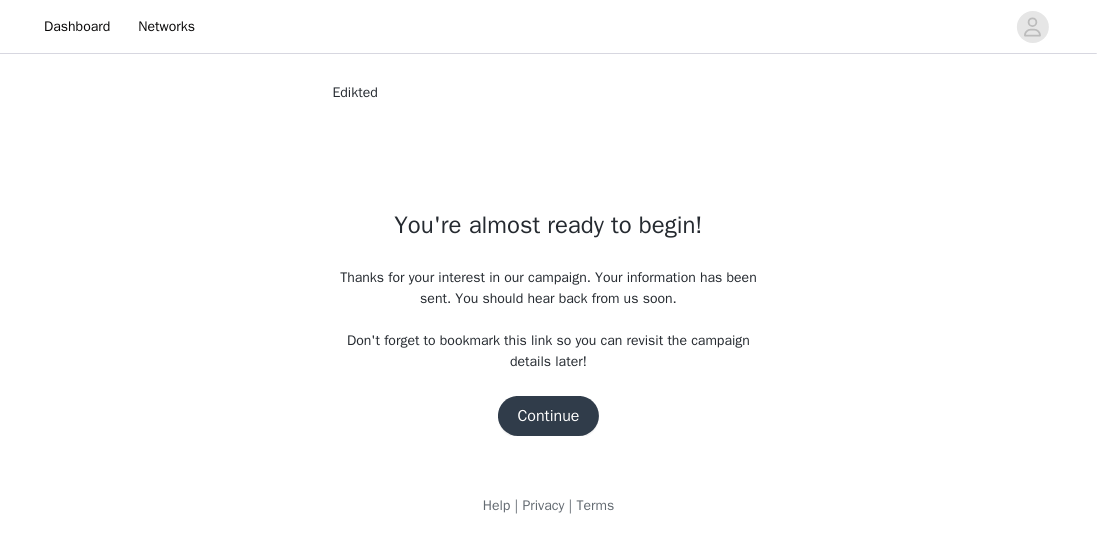 click on "Continue" at bounding box center [549, 416] 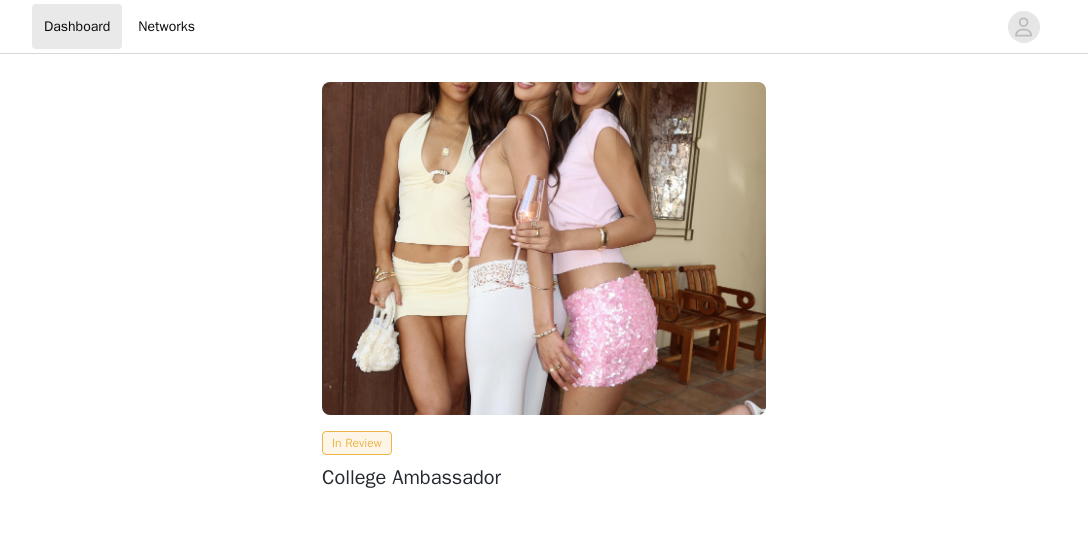 scroll, scrollTop: 0, scrollLeft: 0, axis: both 